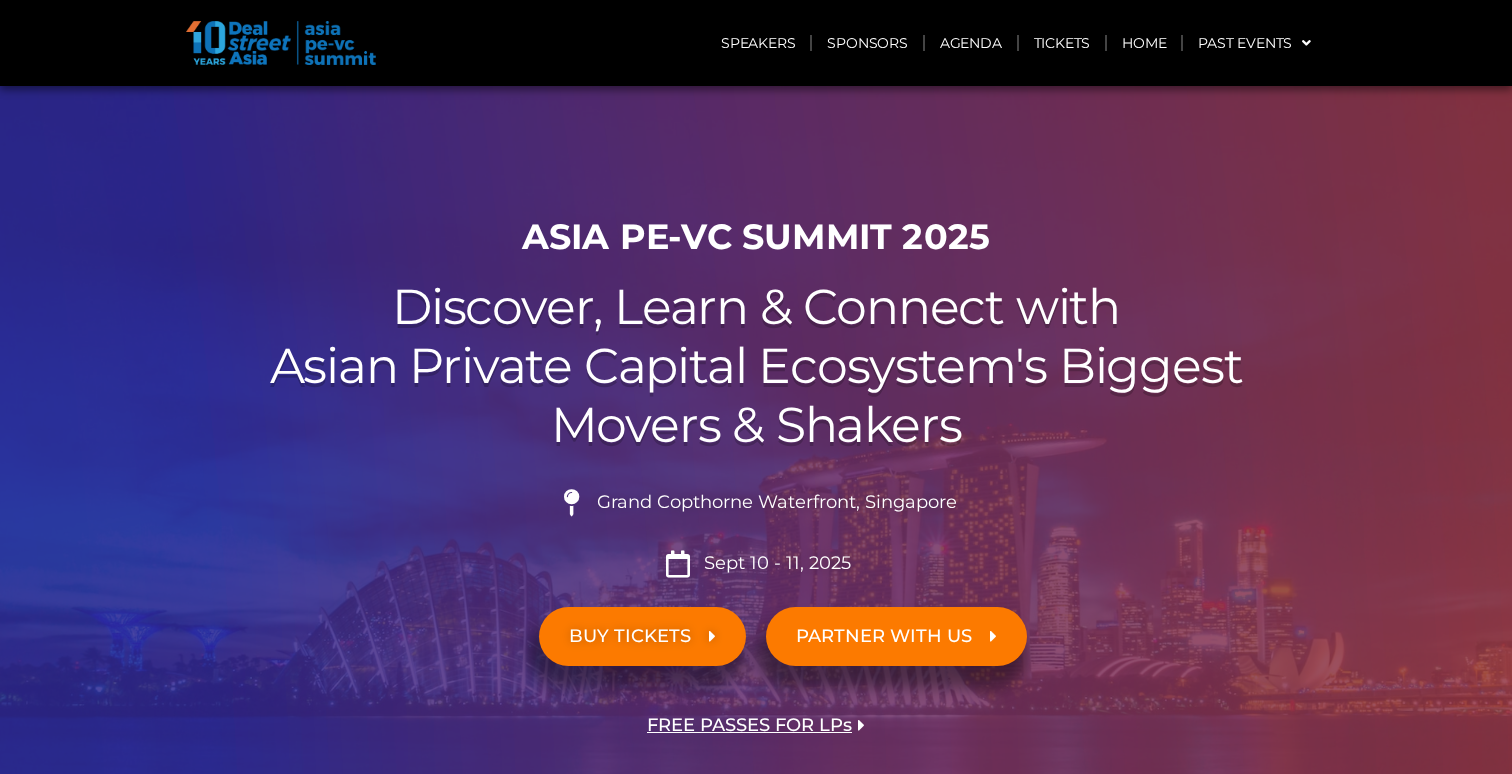 scroll, scrollTop: 0, scrollLeft: 0, axis: both 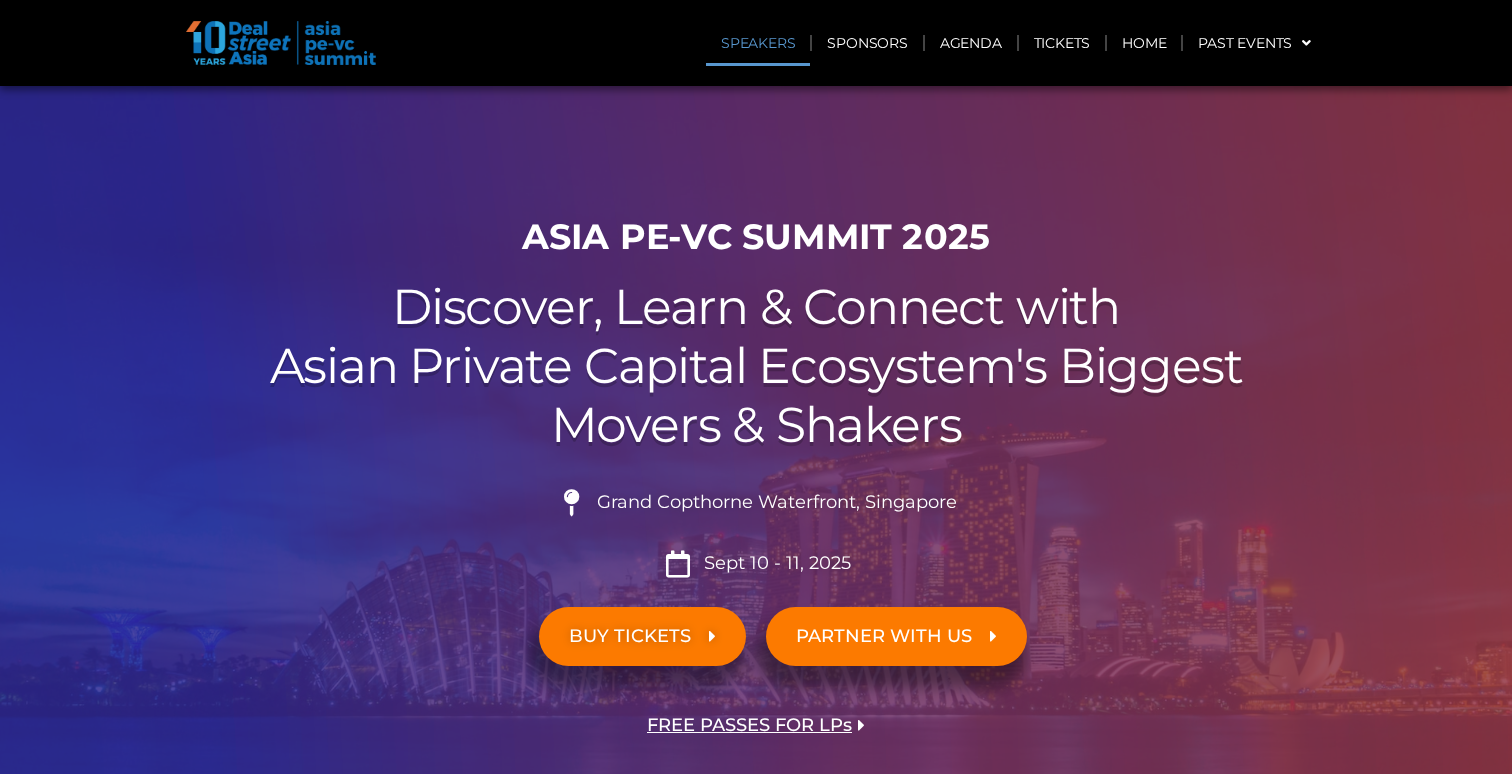 click on "Speakers" 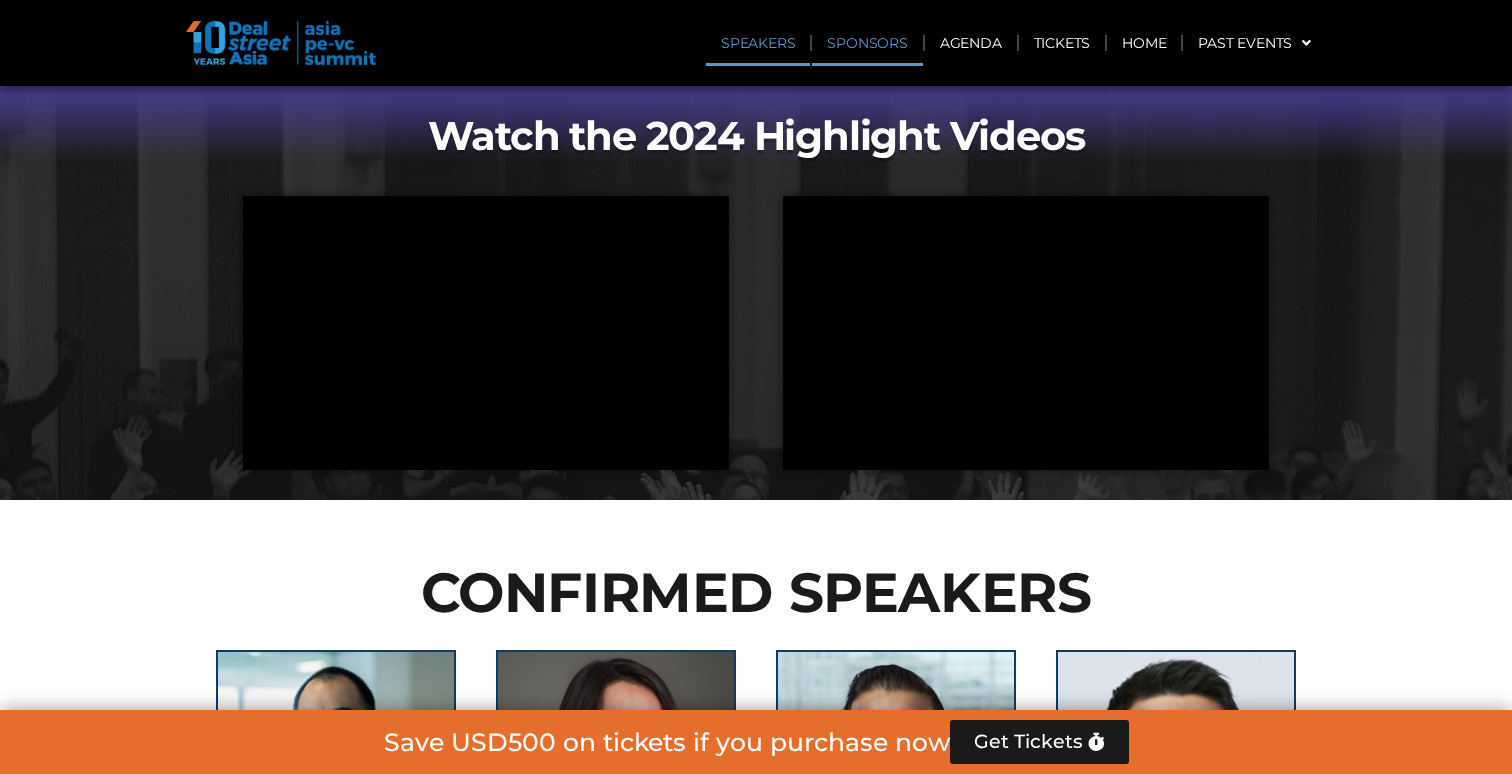 scroll, scrollTop: 2079, scrollLeft: 0, axis: vertical 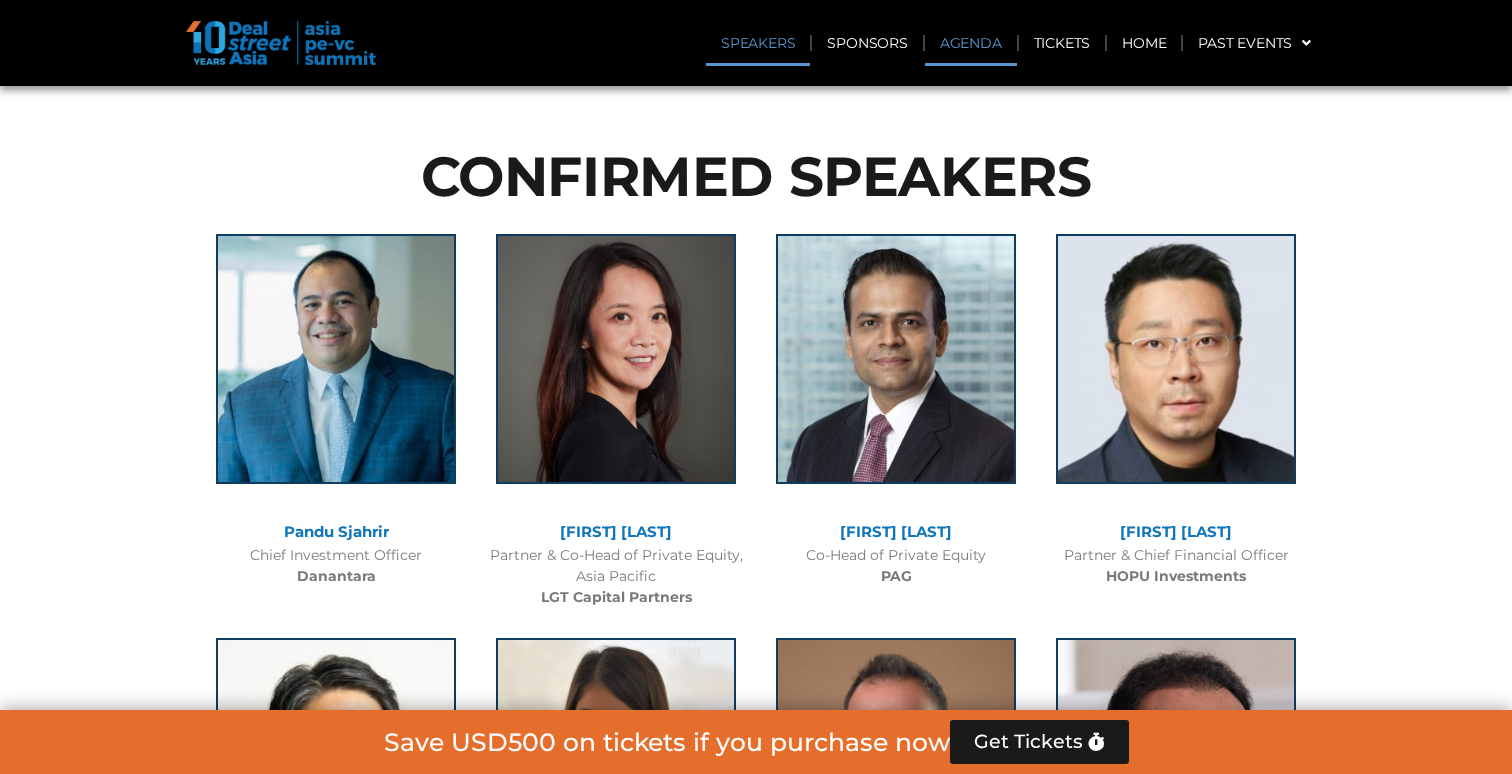 click on "Agenda" 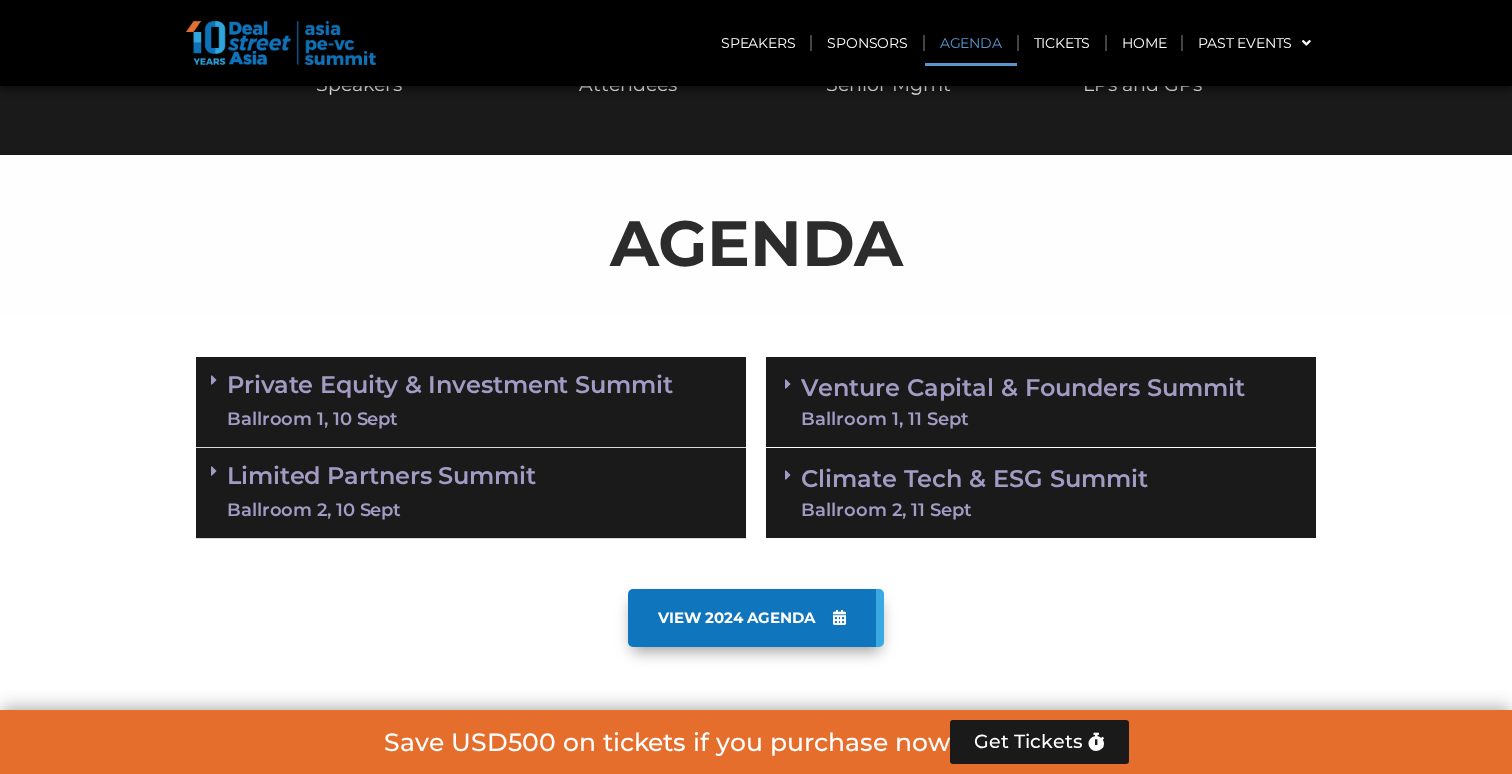 scroll, scrollTop: 1078, scrollLeft: 0, axis: vertical 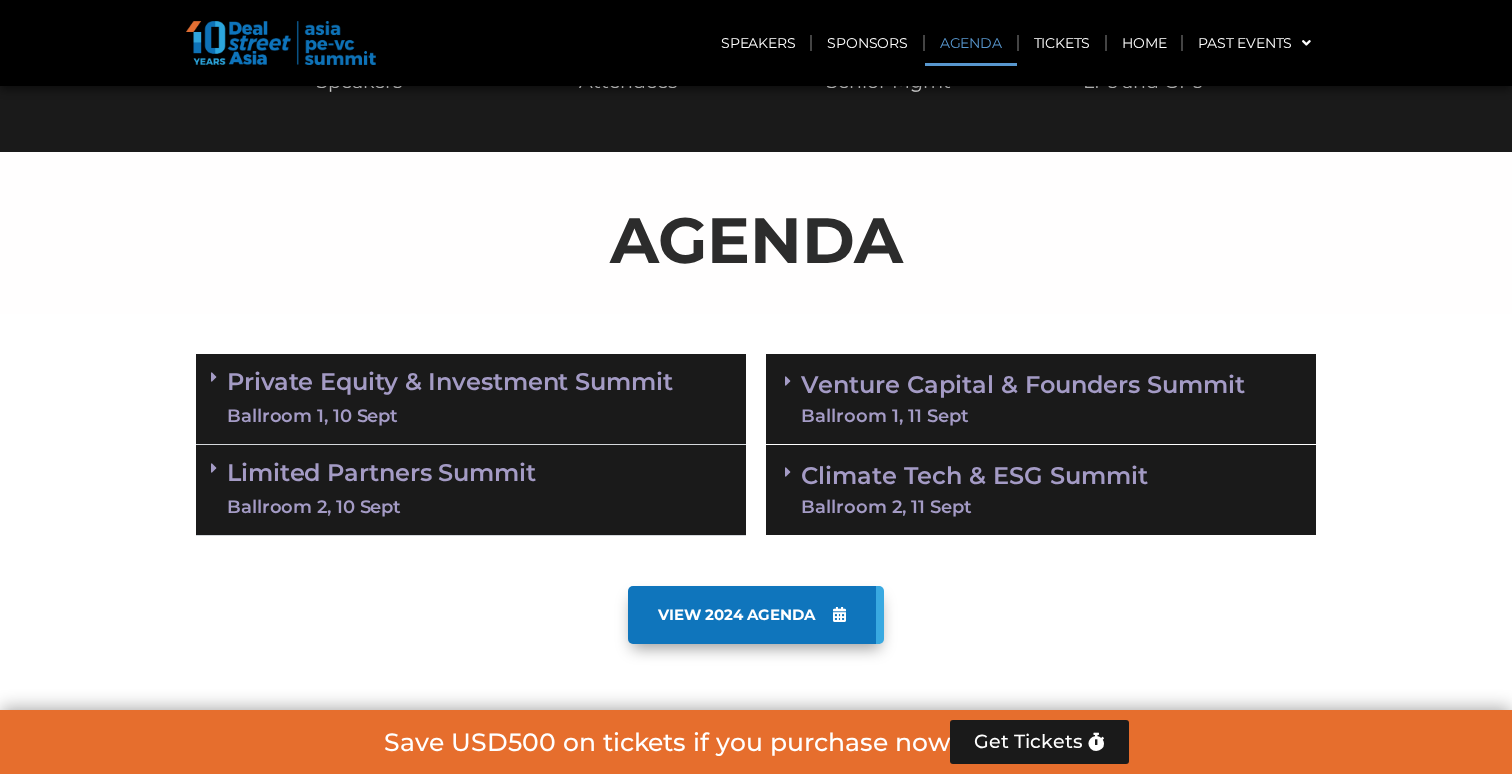 click on "[EVENT] [PLACE], [DATE]" at bounding box center (1041, 397) 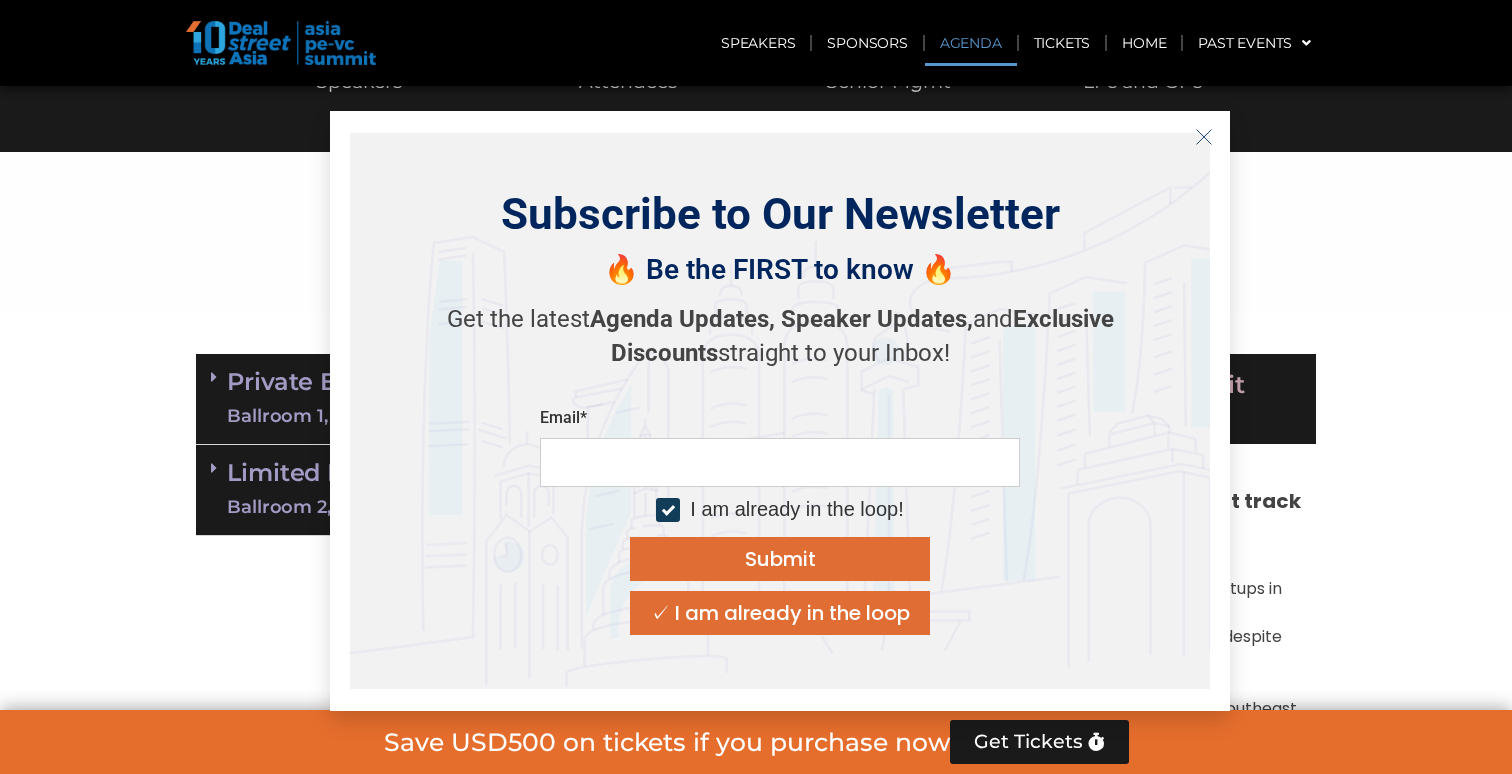 click on "Get the latest  Agenda Updates,   Speaker Updates,  and  Exclusive Discounts  straight to your Inbox!" at bounding box center (780, 340) 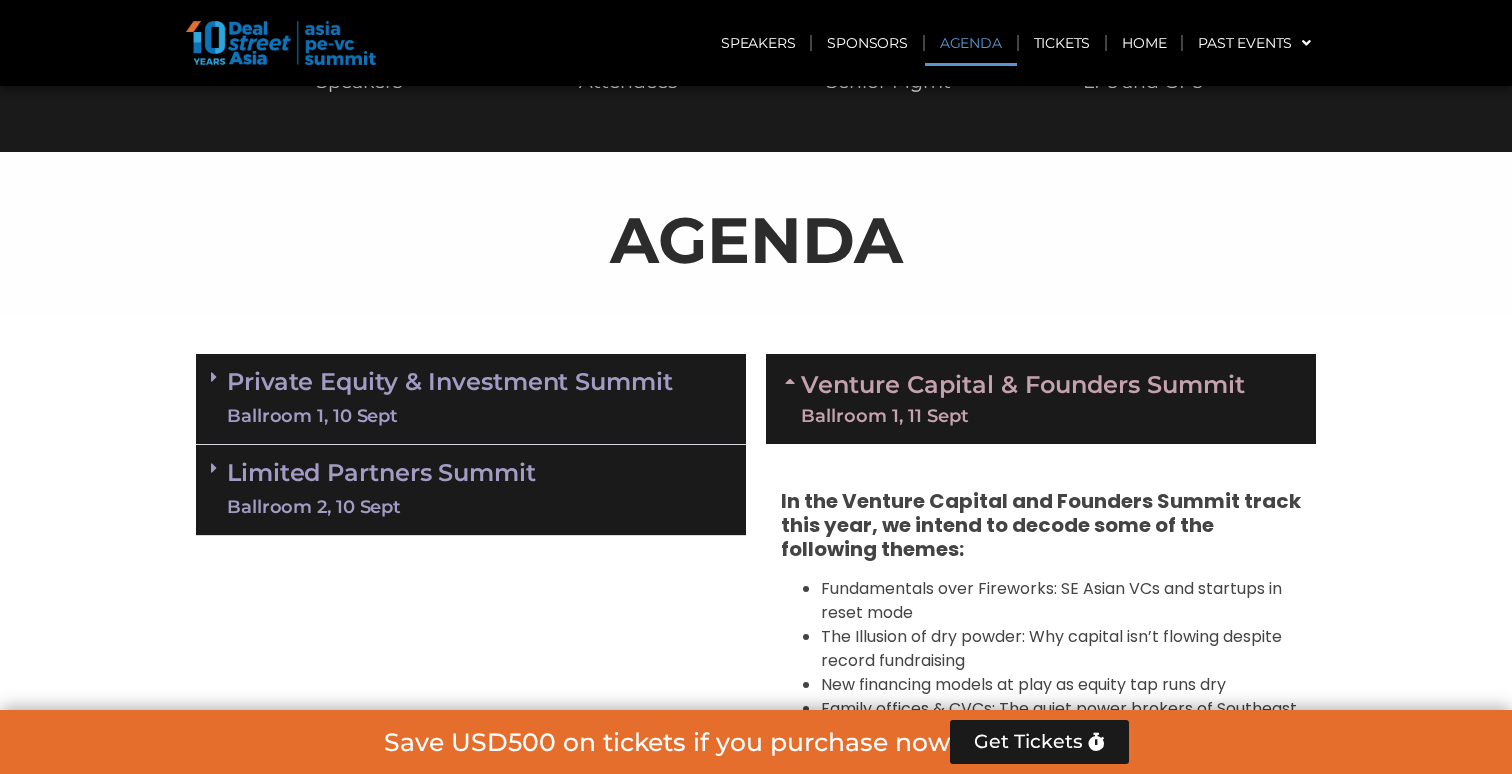 click on "Ballroom 1, 10 Sept" at bounding box center (479, 416) 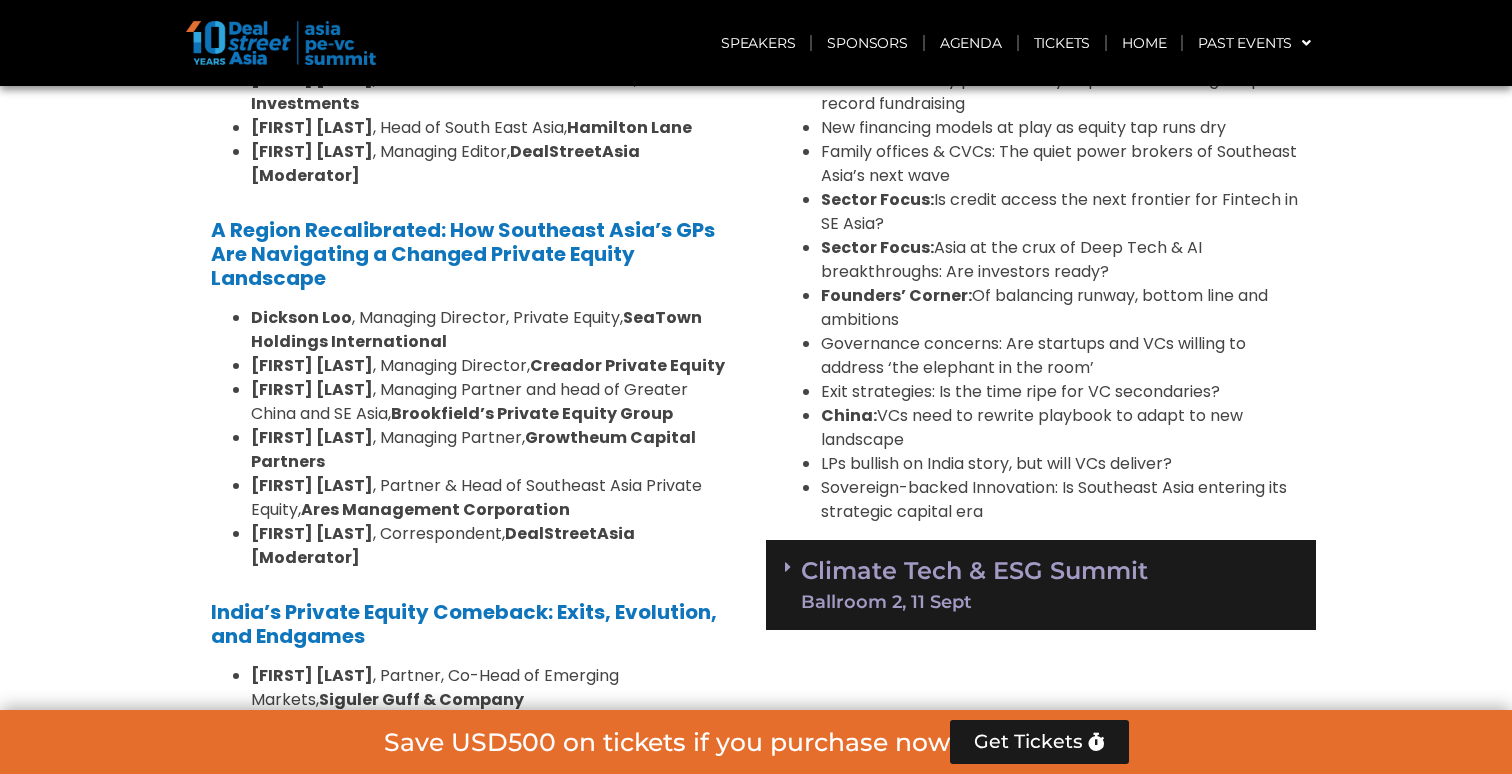 scroll, scrollTop: 1674, scrollLeft: 0, axis: vertical 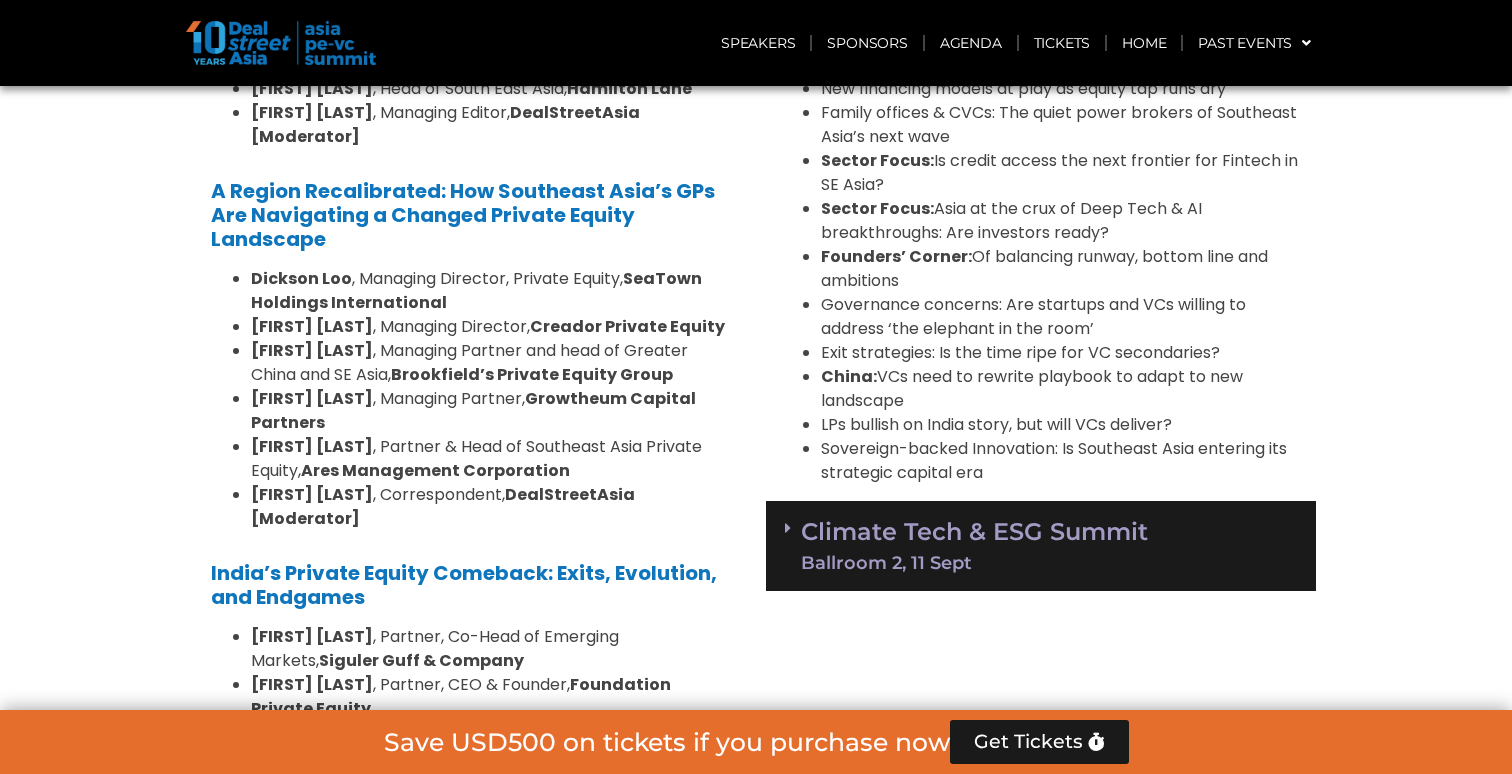 click on "[EVENT] [PLACE], [DATE]" at bounding box center (1041, 544) 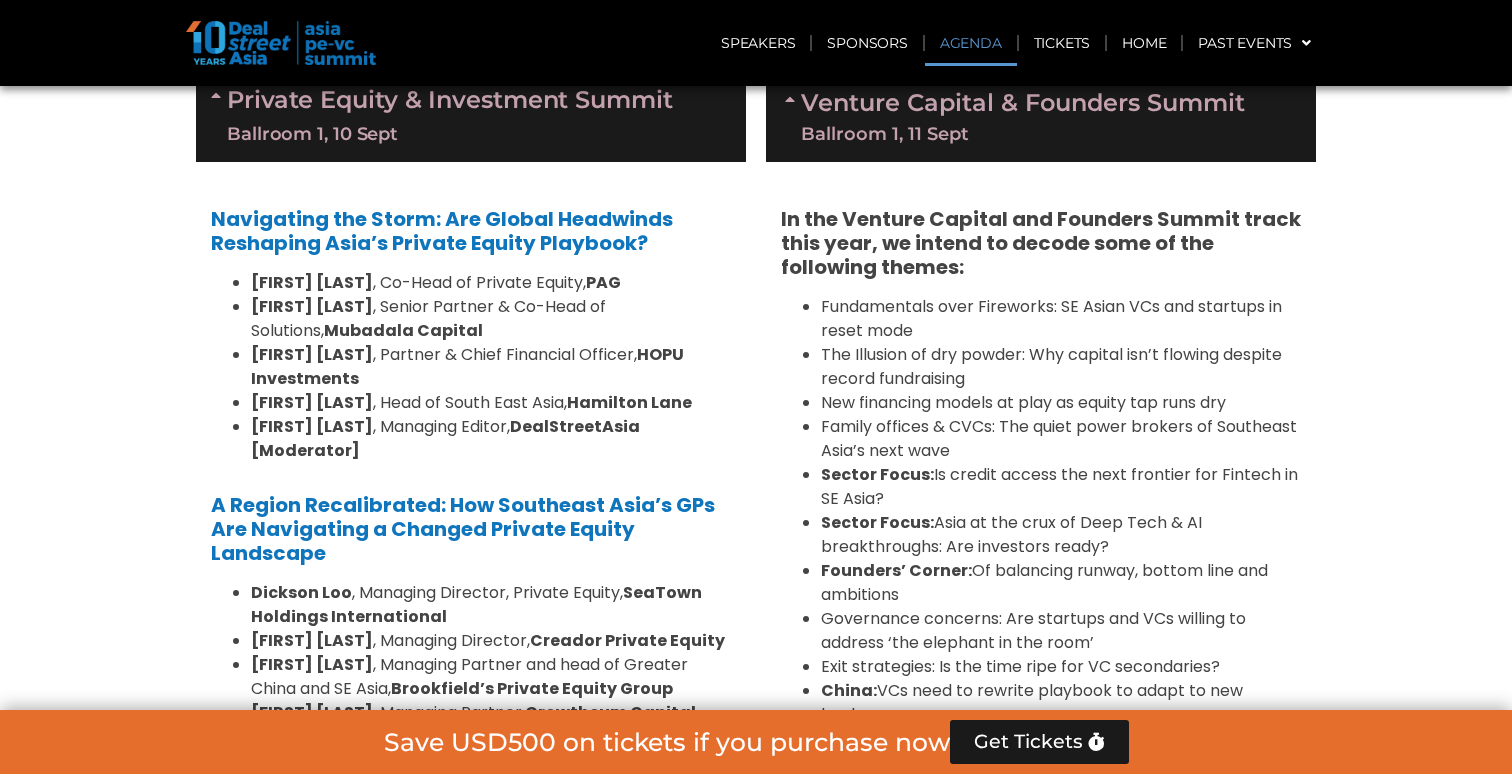 scroll, scrollTop: 1358, scrollLeft: 0, axis: vertical 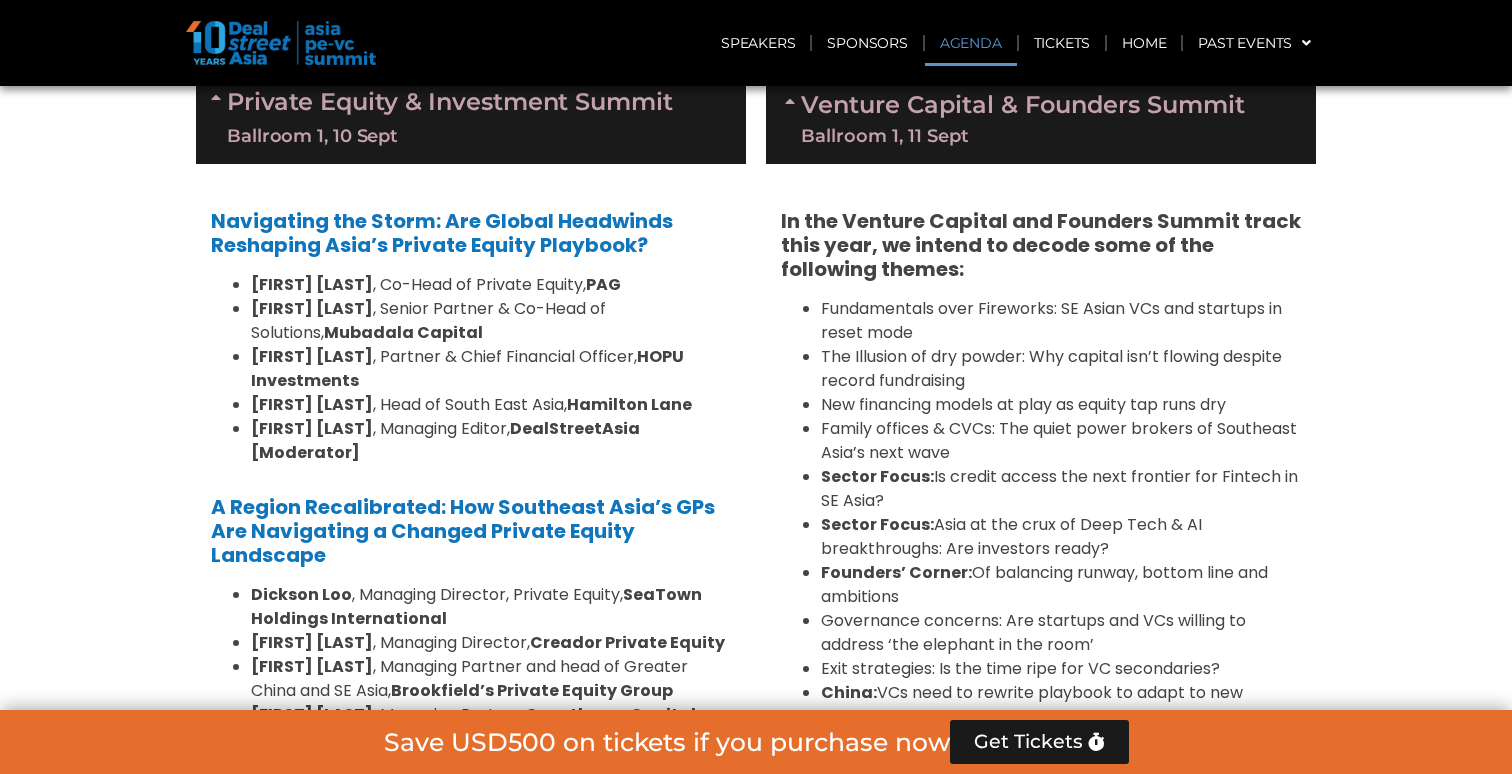 click on "Exit strategies: Is the time ripe for VC secondaries?" at bounding box center [1061, 669] 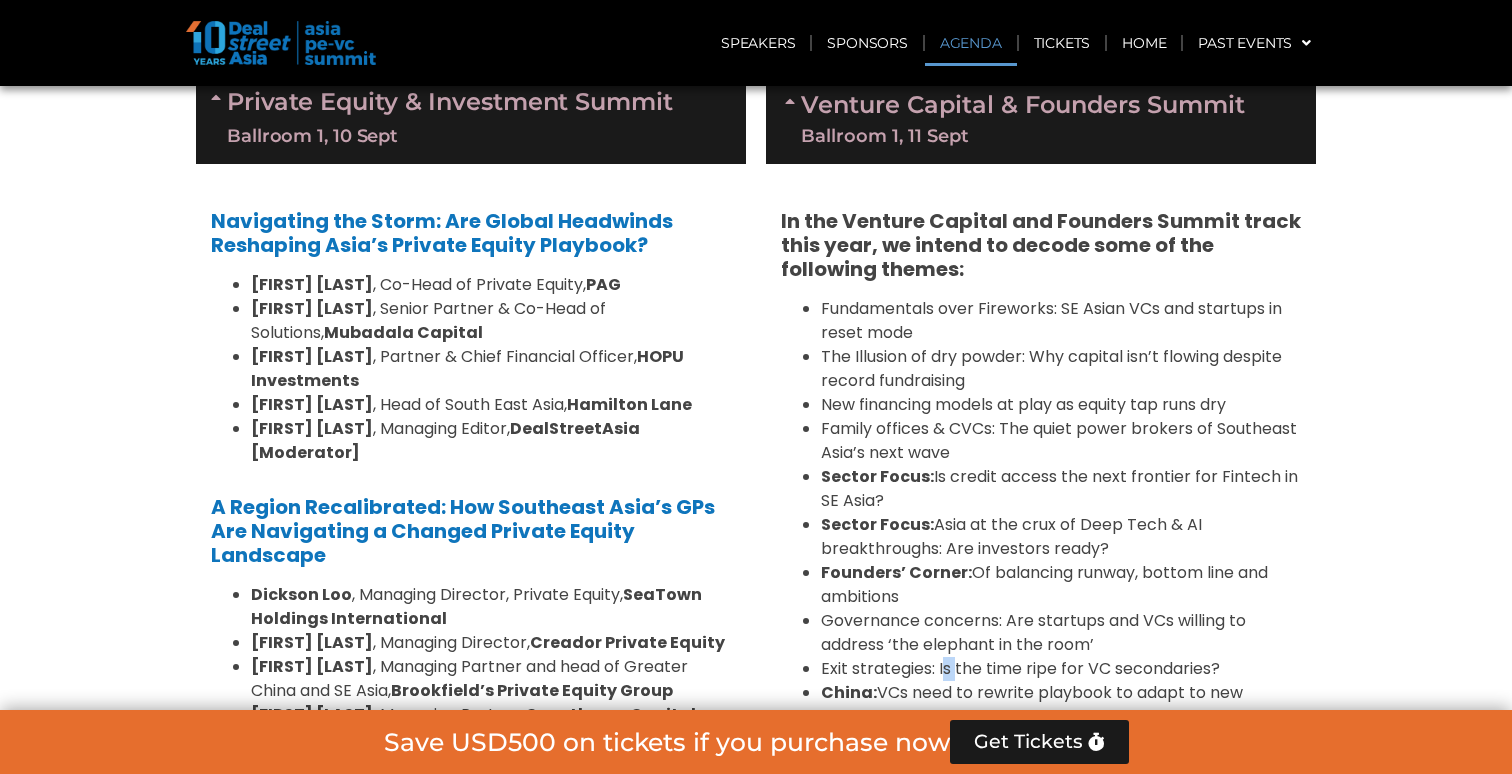click on "Exit strategies: Is the time ripe for VC secondaries?" at bounding box center [1061, 669] 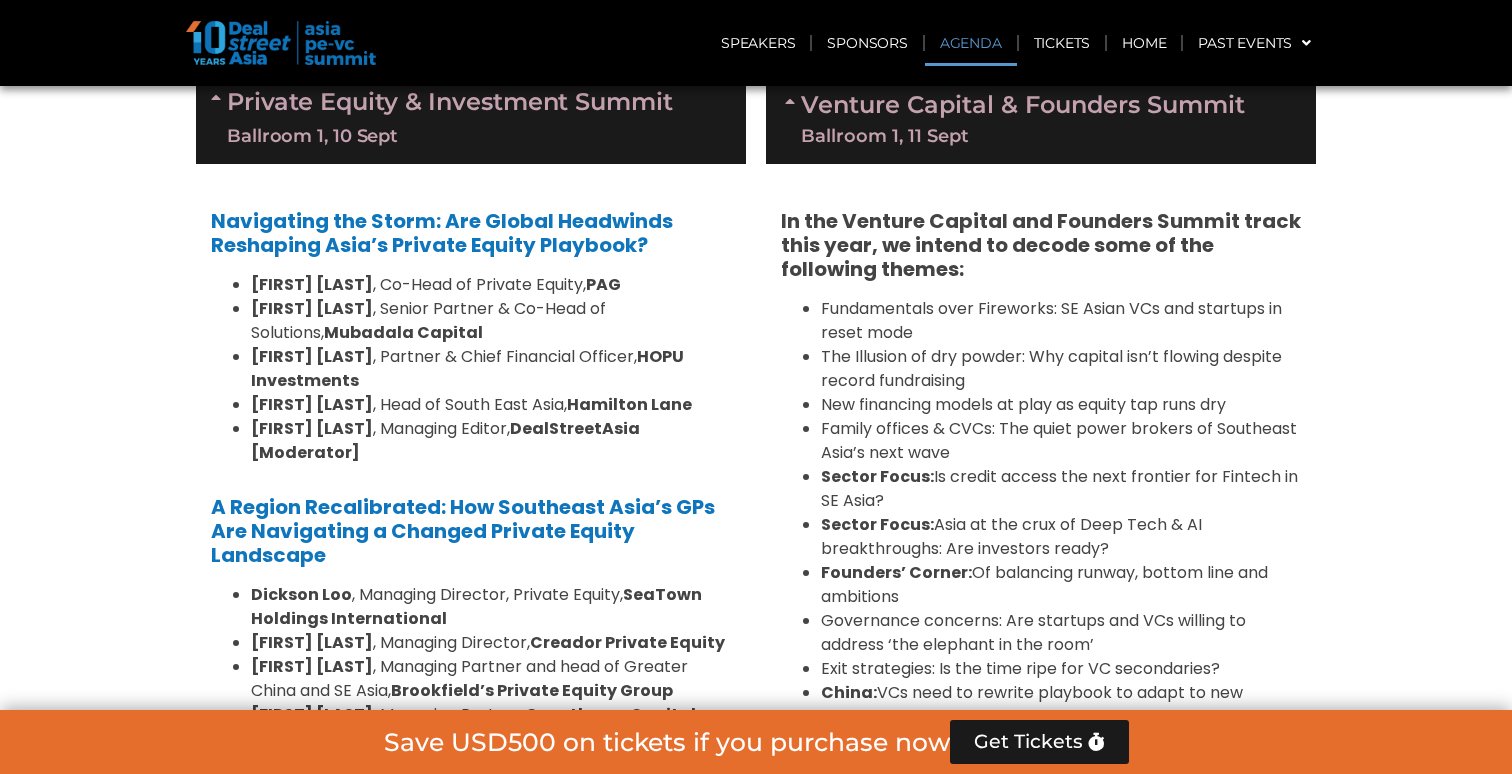 click on "Governance concerns: Are startups and VCs willing to address ‘the elephant in the room’" at bounding box center (1061, 633) 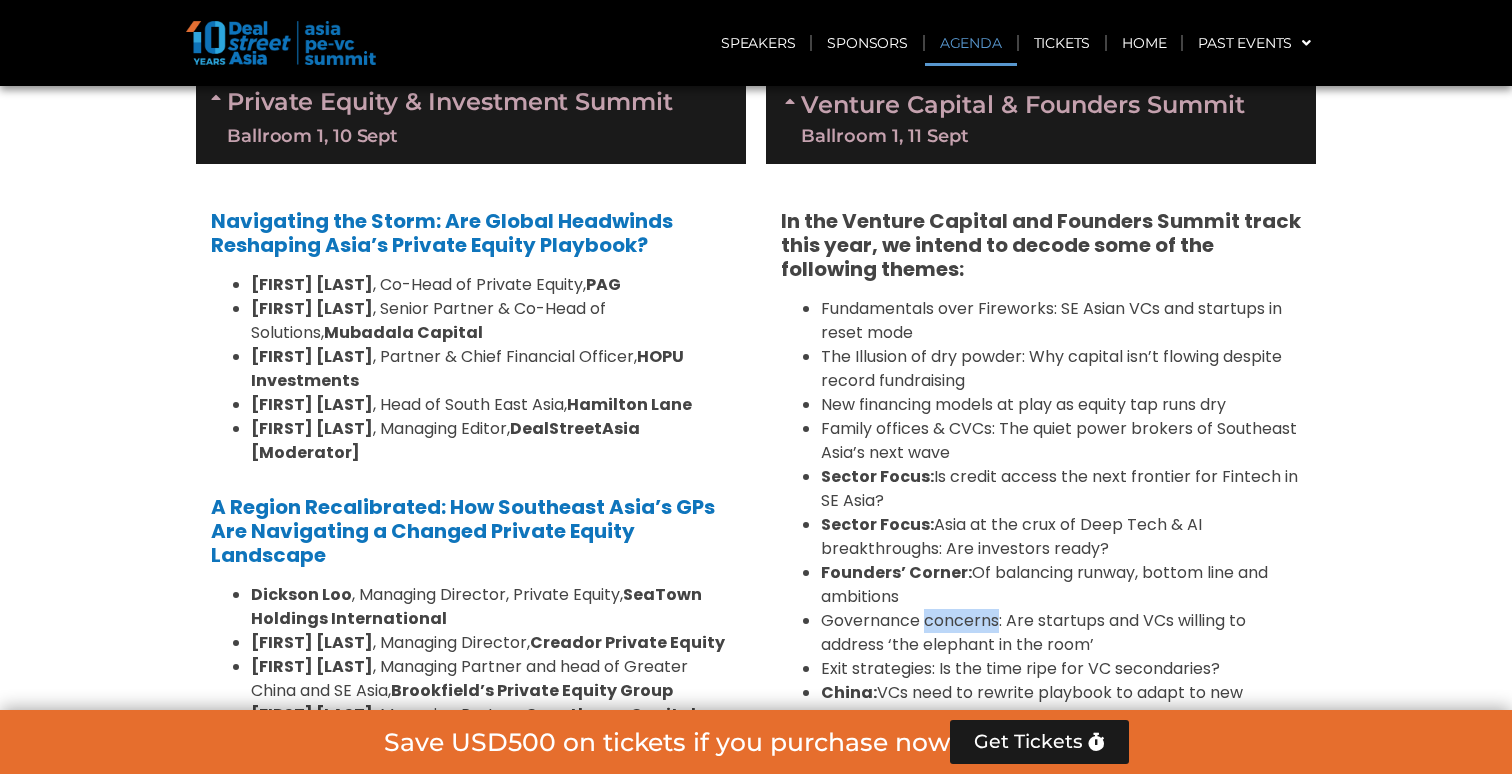 click on "Governance concerns: Are startups and VCs willing to address ‘the elephant in the room’" at bounding box center (1061, 633) 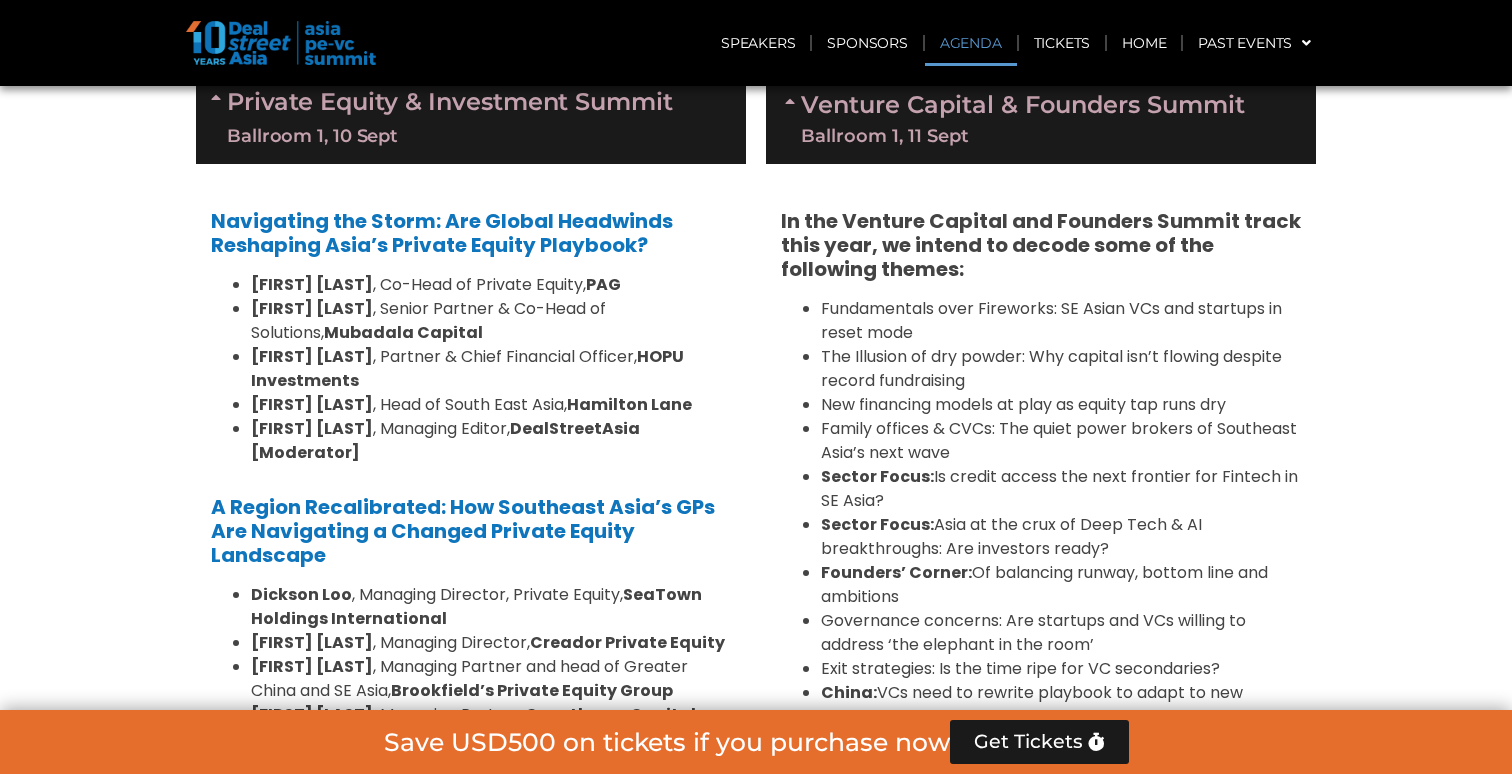 click on "Founders’ Corner:  Of balancing runway, bottom line and ambitions" at bounding box center (1061, 585) 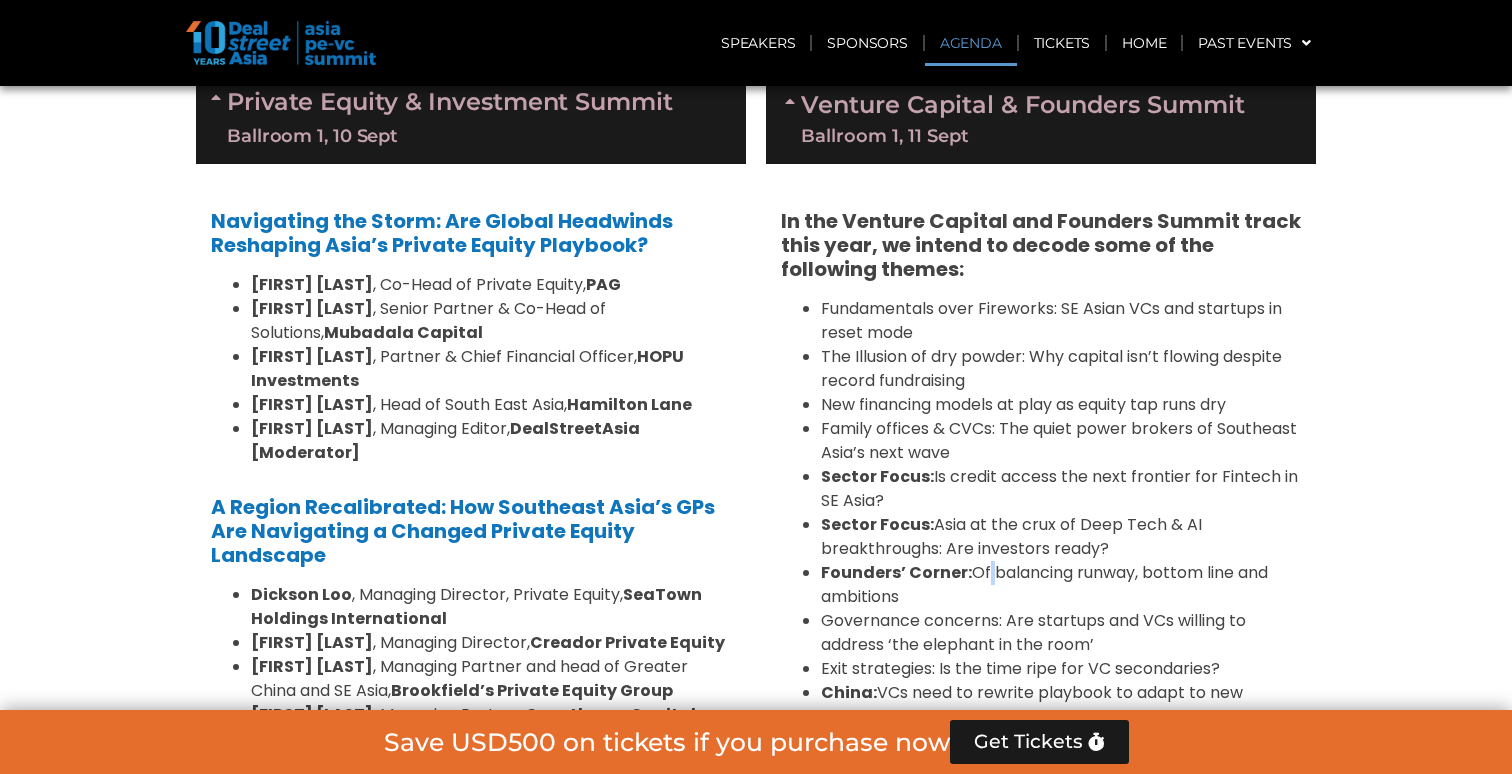 click on "Founders’ Corner:  Of balancing runway, bottom line and ambitions" at bounding box center [1061, 585] 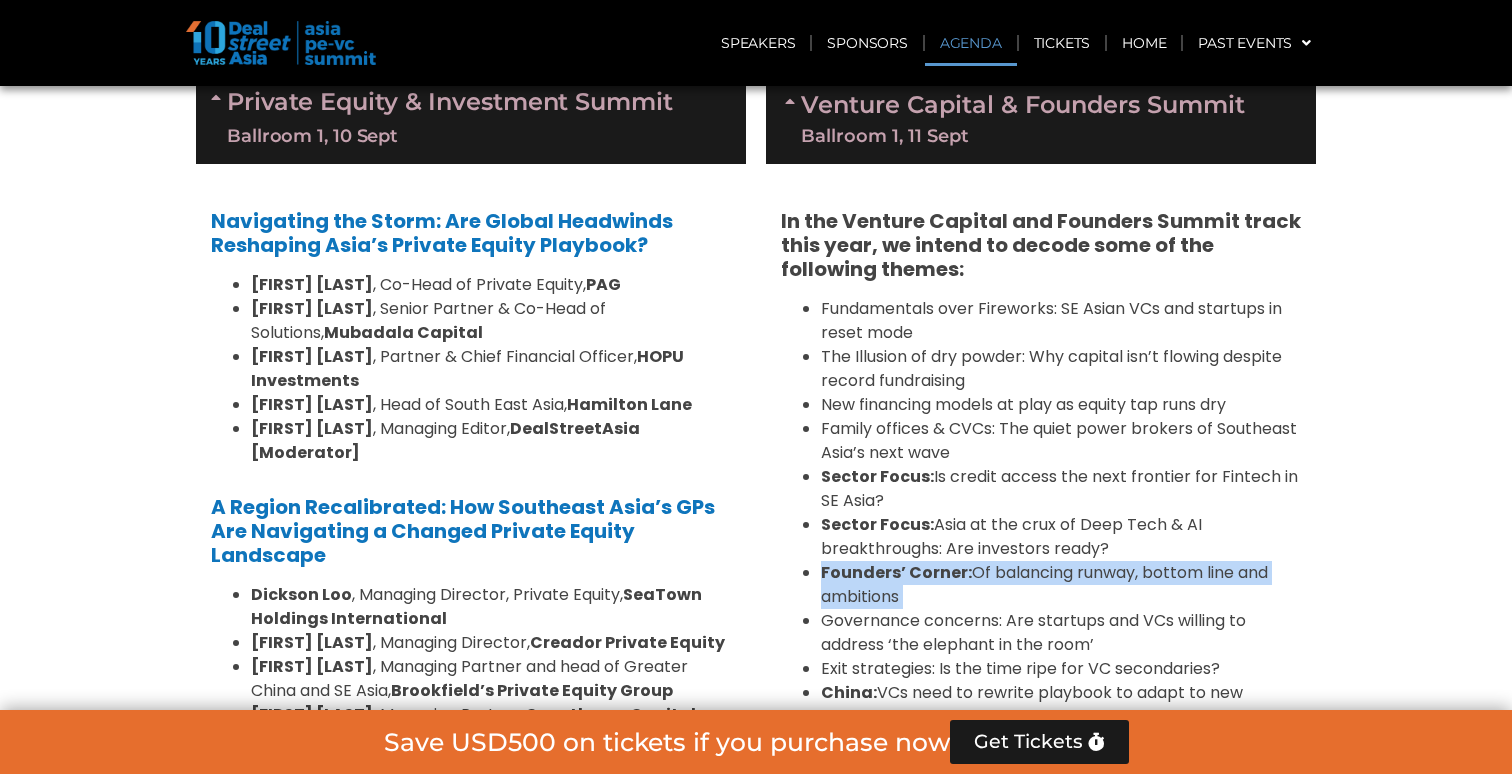 click on "Sector Focus: Asia at the crux of Deep Tech & AI breakthroughs: Are investors ready?" at bounding box center [1061, 537] 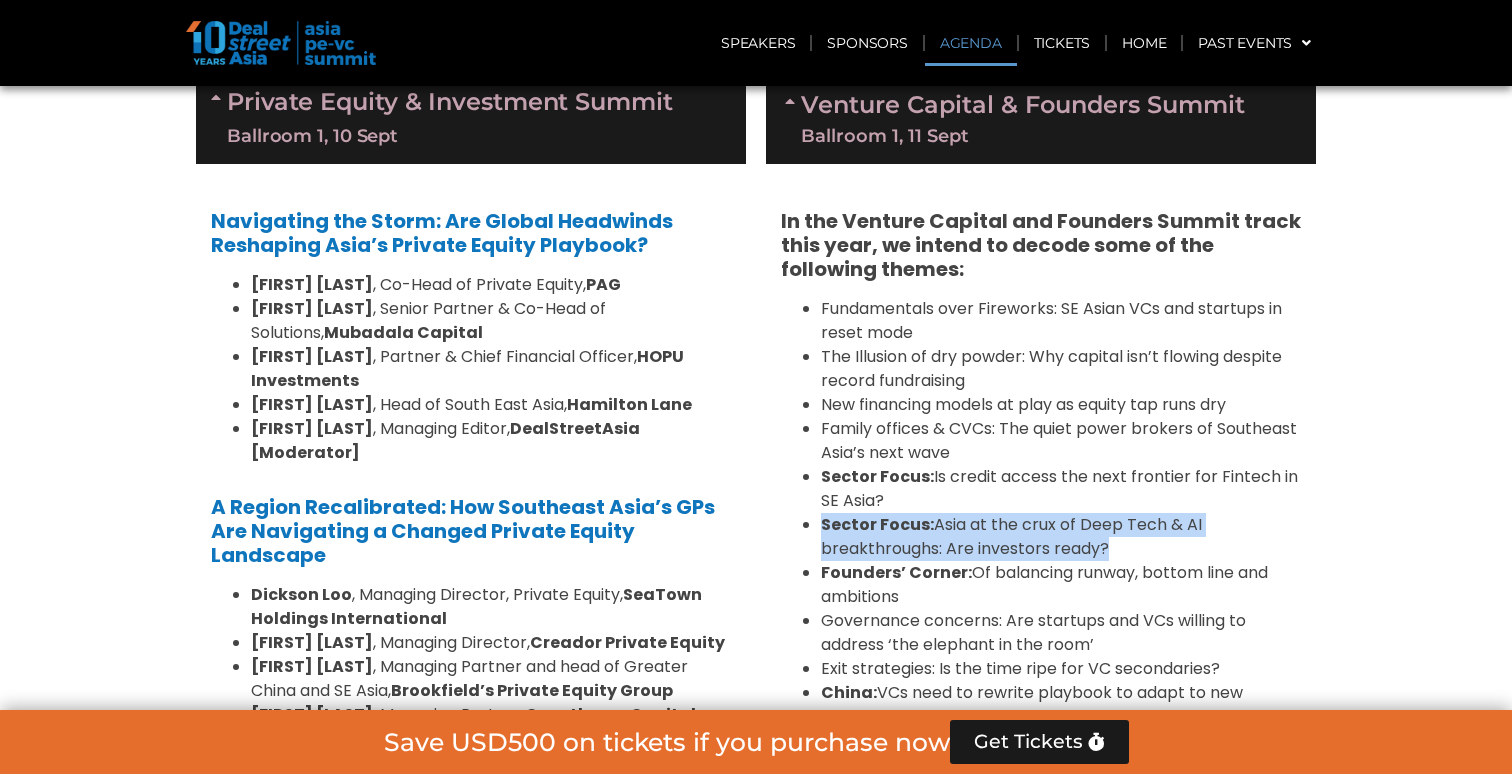 click on "Governance concerns: Are startups and VCs willing to address ‘the elephant in the room’" at bounding box center (1061, 633) 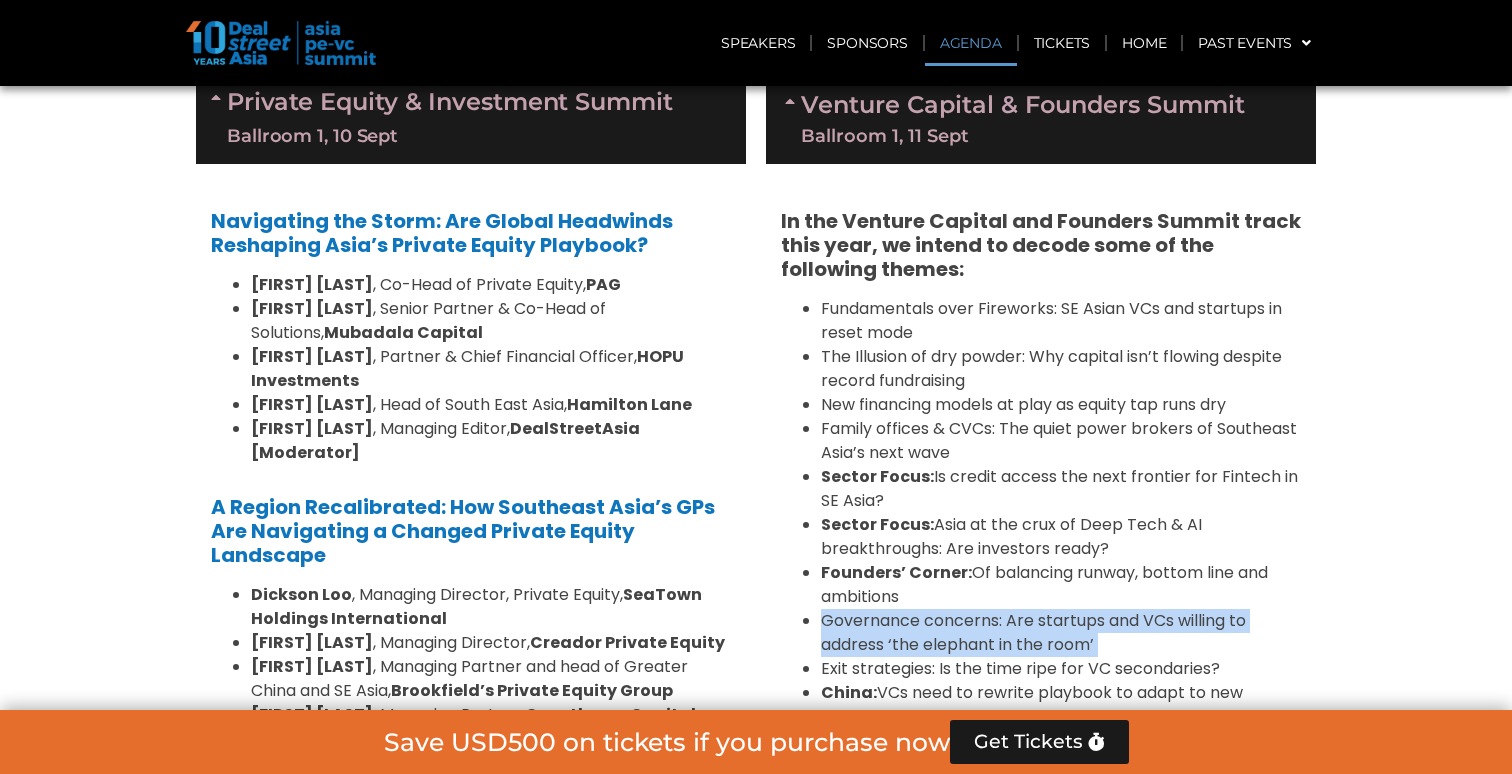 click on "Governance concerns: Are startups and VCs willing to address ‘the elephant in the room’" at bounding box center [1061, 633] 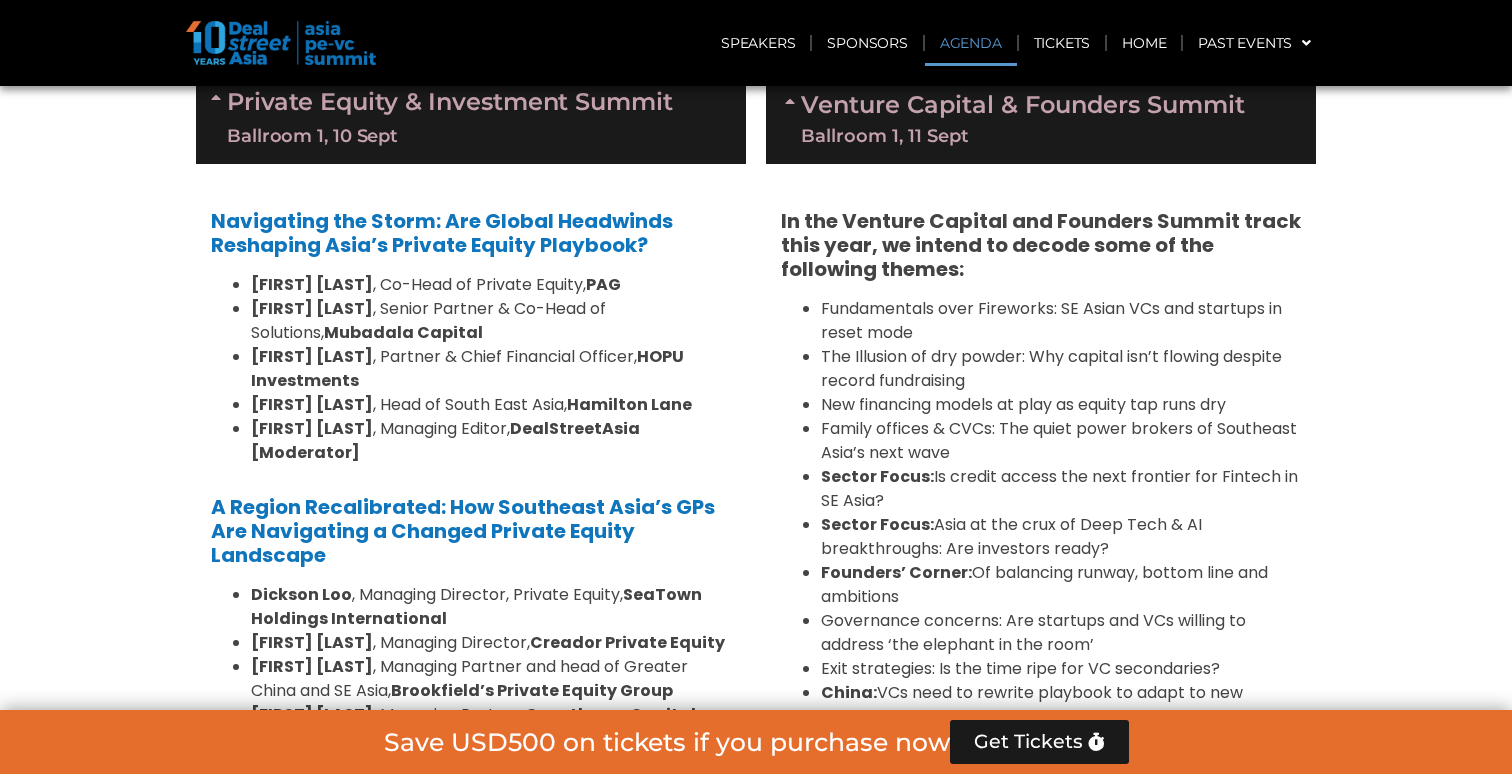 click on "The Illusion of dry powder: Why capital isn’t flowing despite record fundraising" at bounding box center [1061, 369] 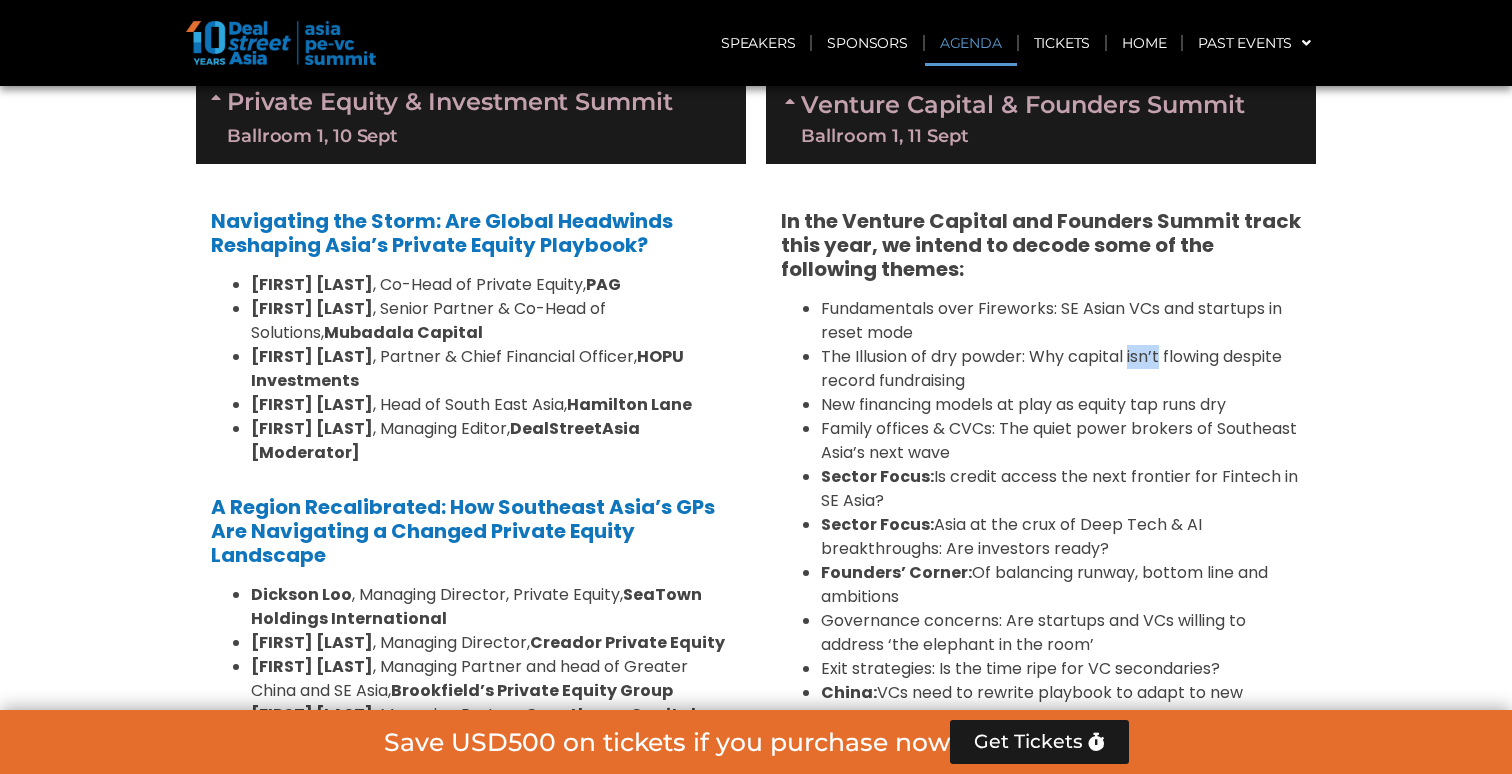 click on "The Illusion of dry powder: Why capital isn’t flowing despite record fundraising" at bounding box center [1061, 369] 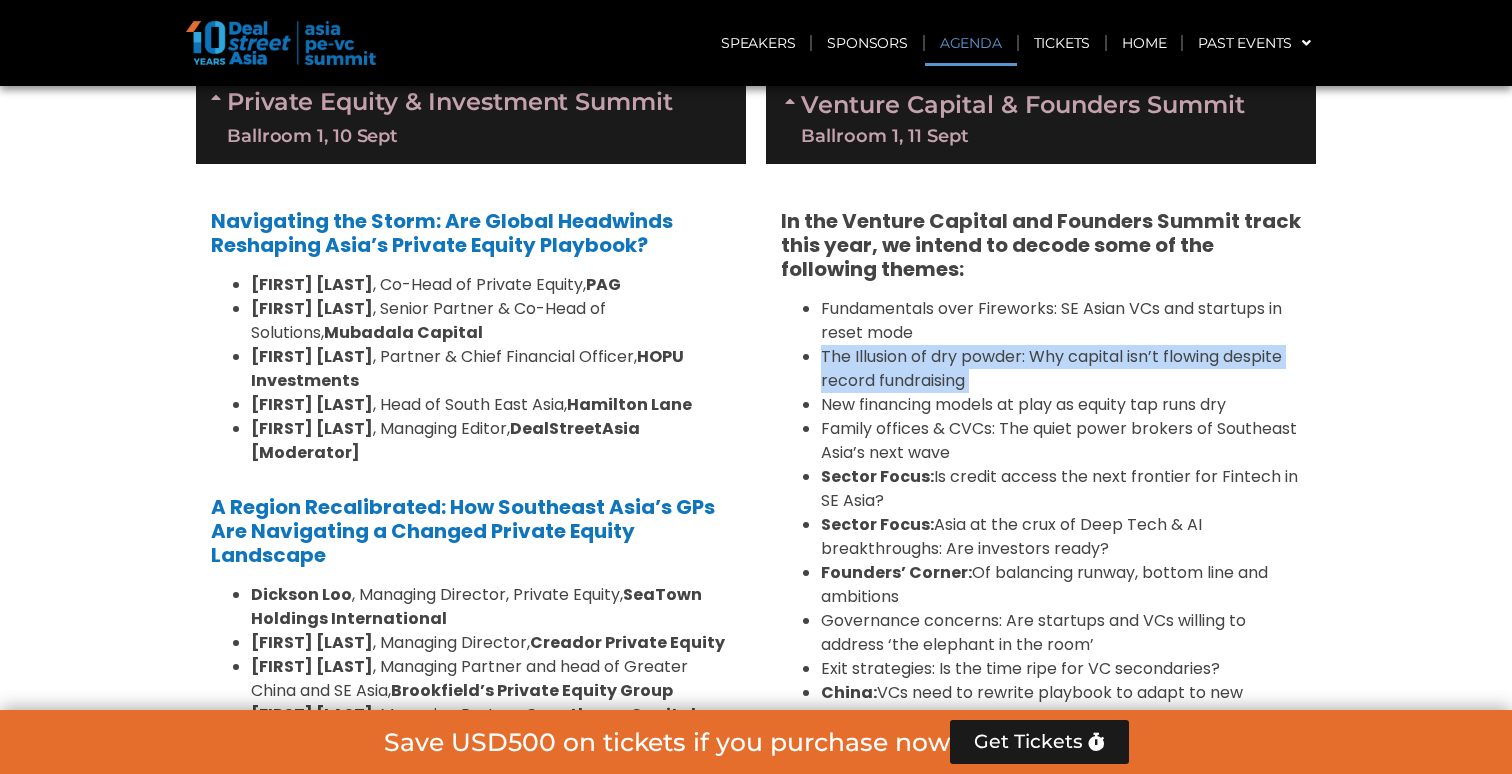 click on "The Illusion of dry powder: Why capital isn’t flowing despite record fundraising" at bounding box center [1061, 369] 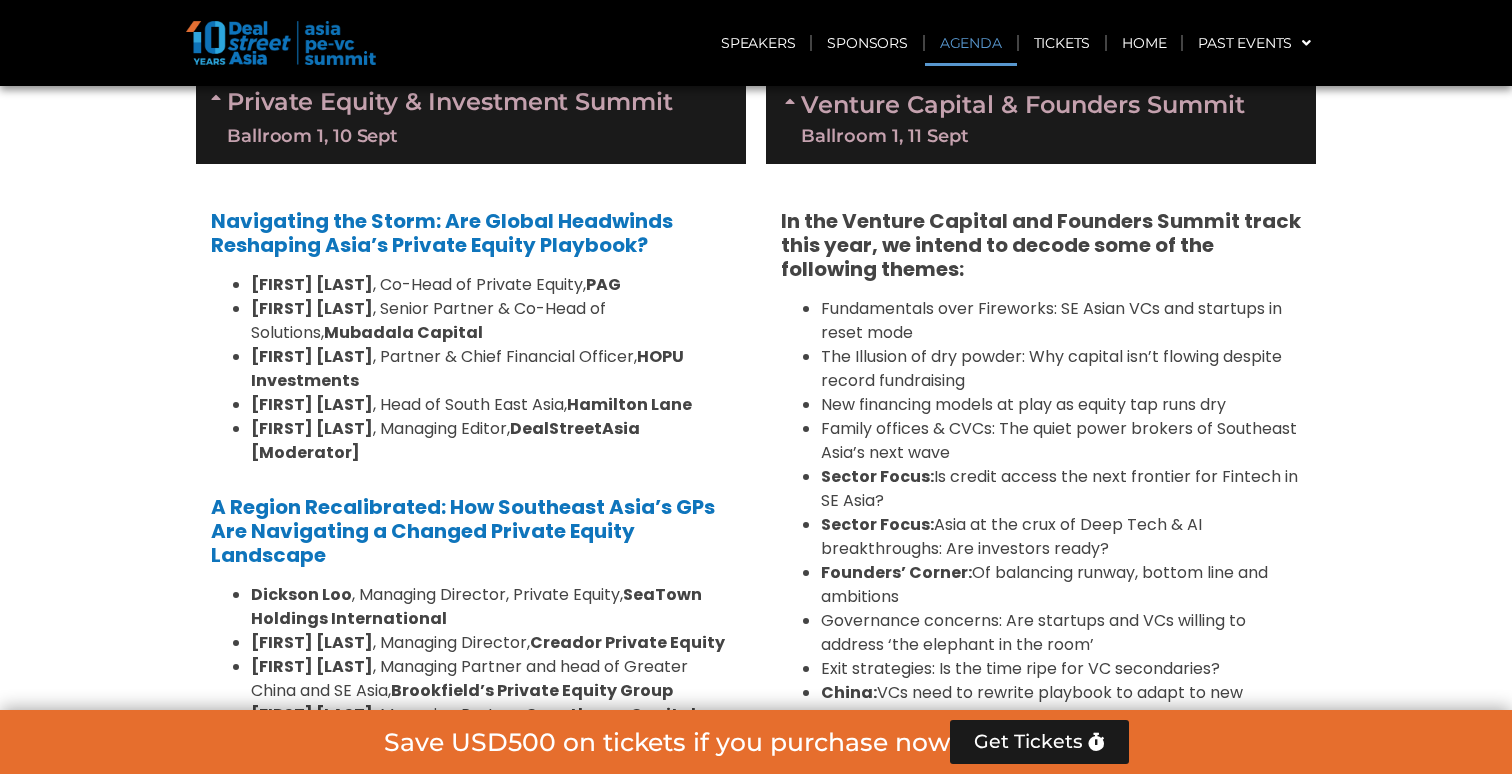 click on "The Illusion of dry powder: Why capital isn’t flowing despite record fundraising" at bounding box center (1061, 369) 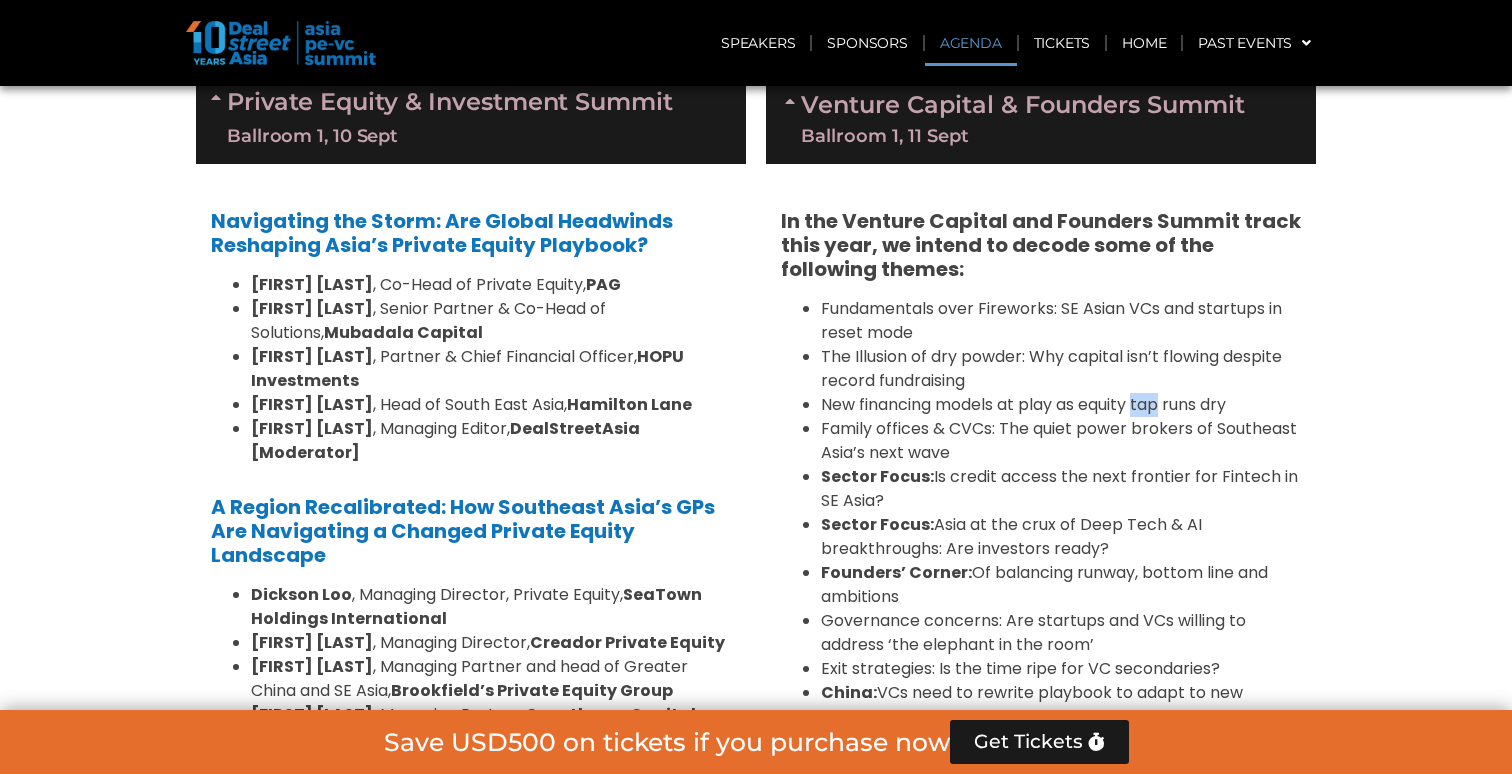 click on "New financing models at play as equity tap runs dry" at bounding box center [1061, 405] 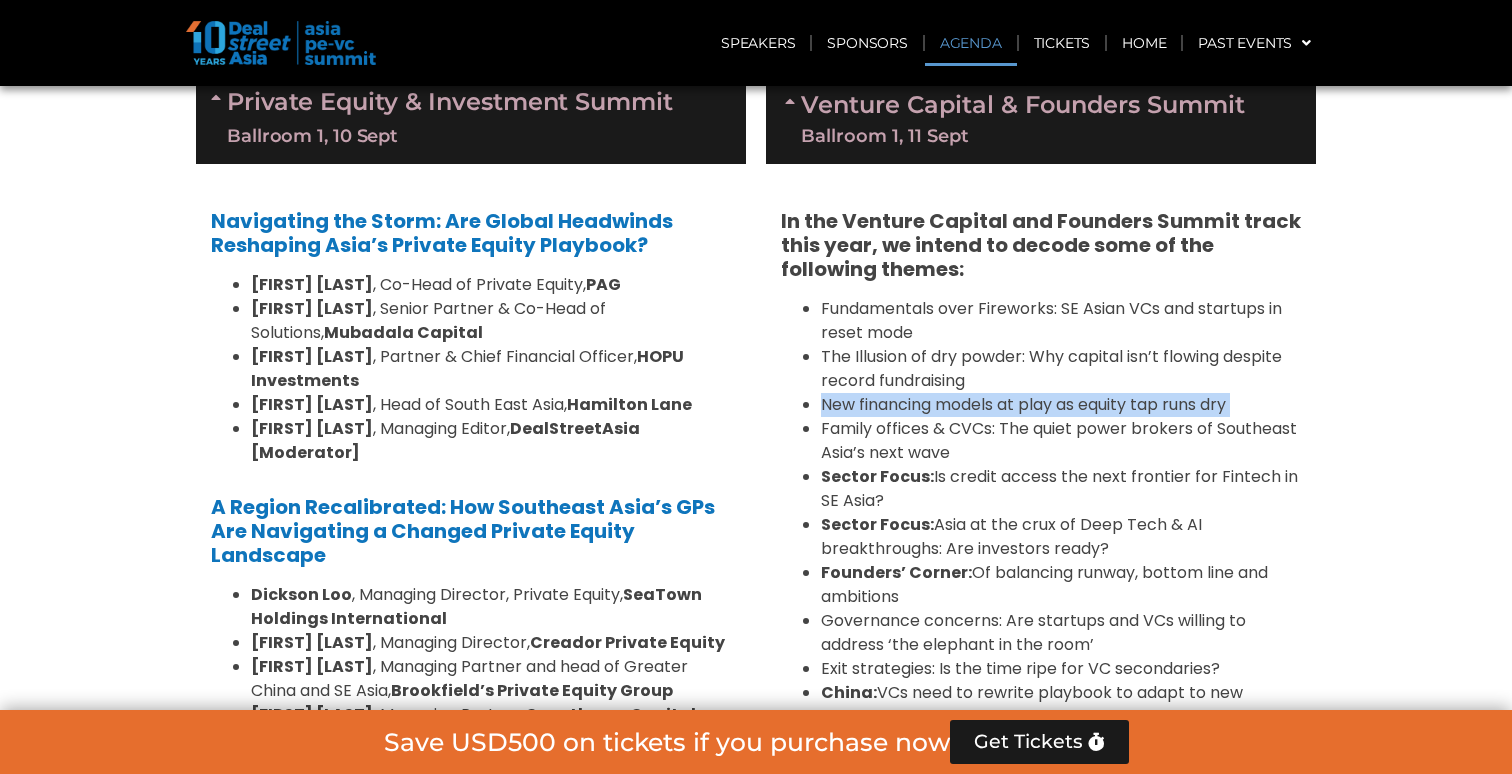 click on "Fundamentals over Fireworks: SE Asian VCs and startups in reset mode" at bounding box center [1061, 321] 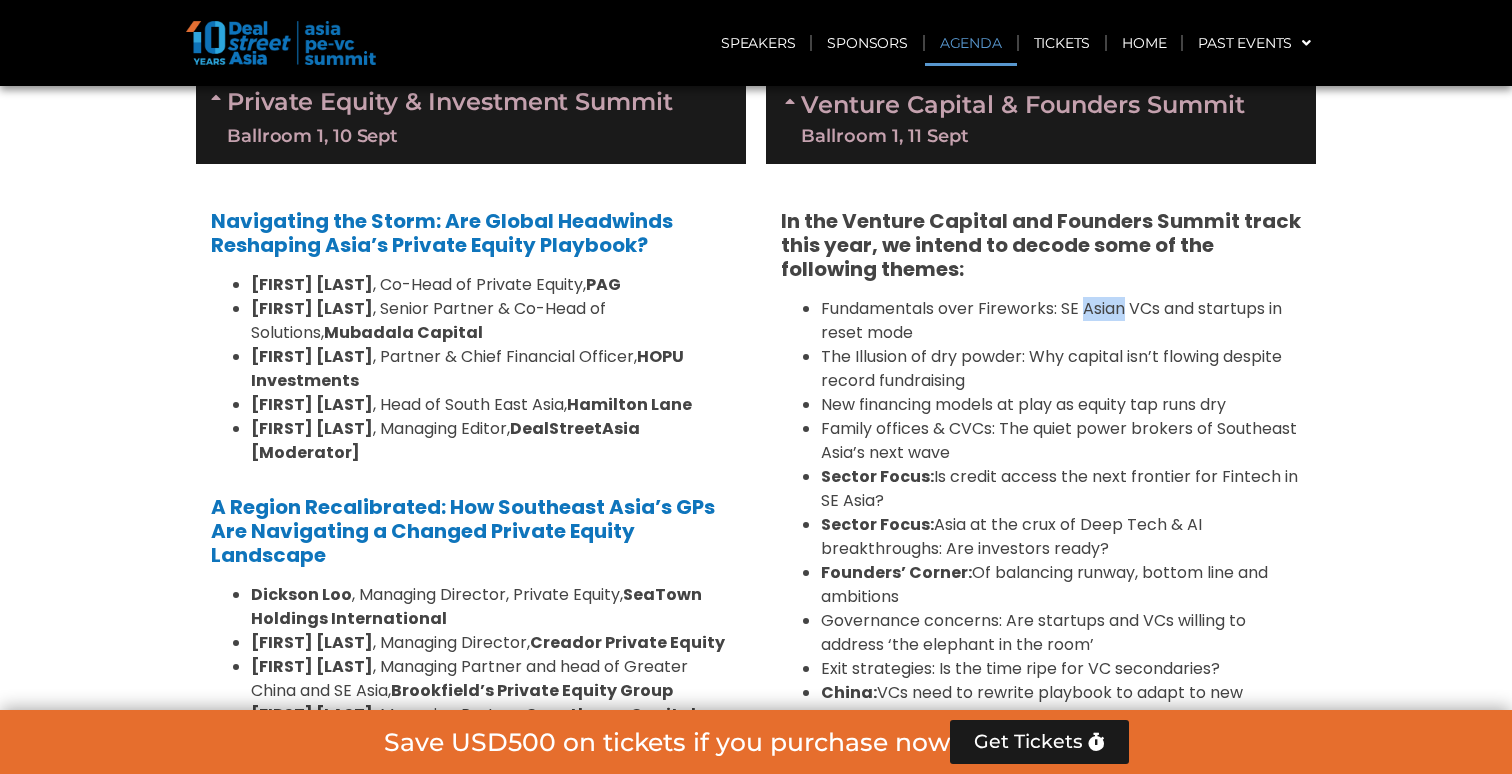 click on "Fundamentals over Fireworks: SE Asian VCs and startups in reset mode" at bounding box center [1061, 321] 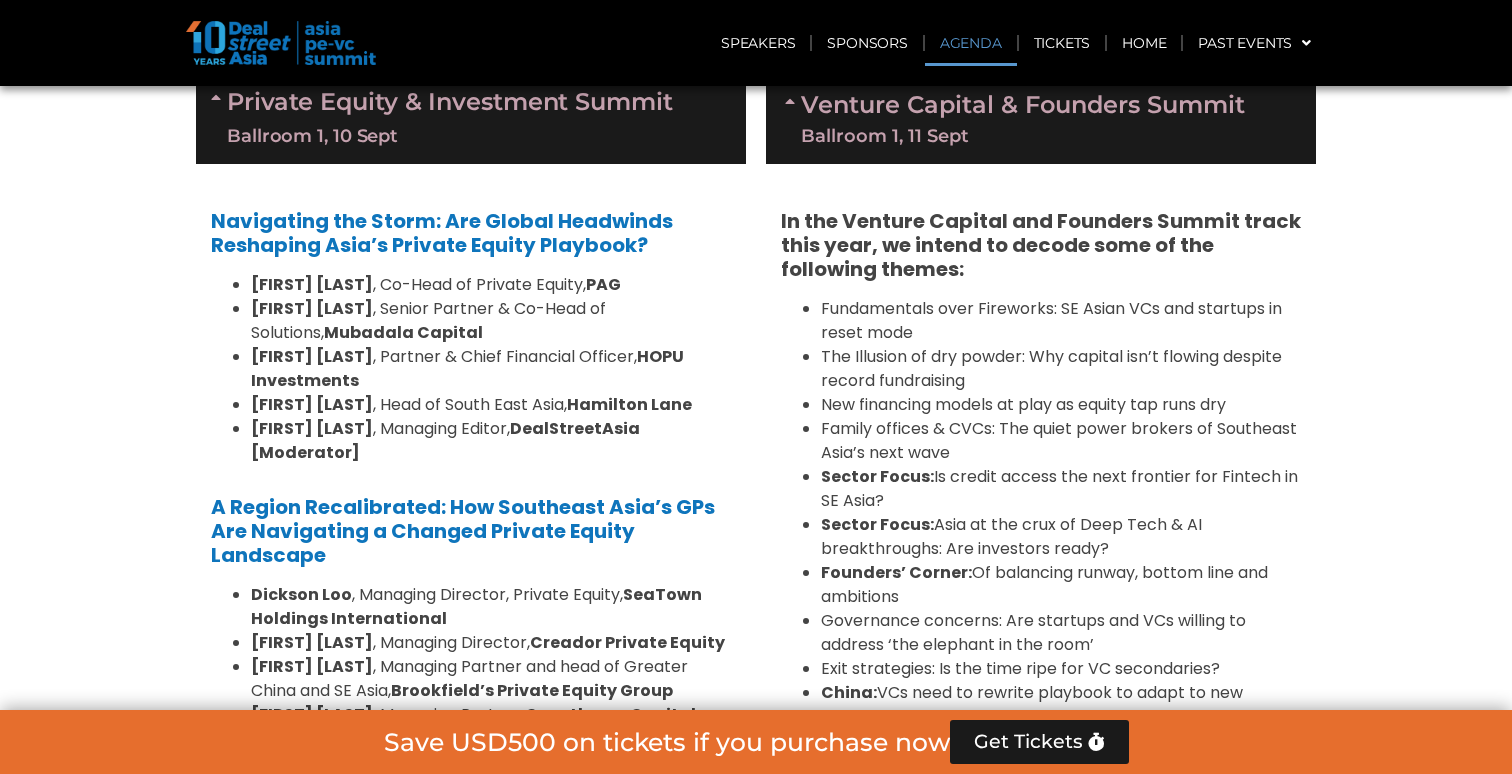 click on "Family offices & CVCs: The quiet power brokers of Southeast Asia’s next wave" at bounding box center (1061, 441) 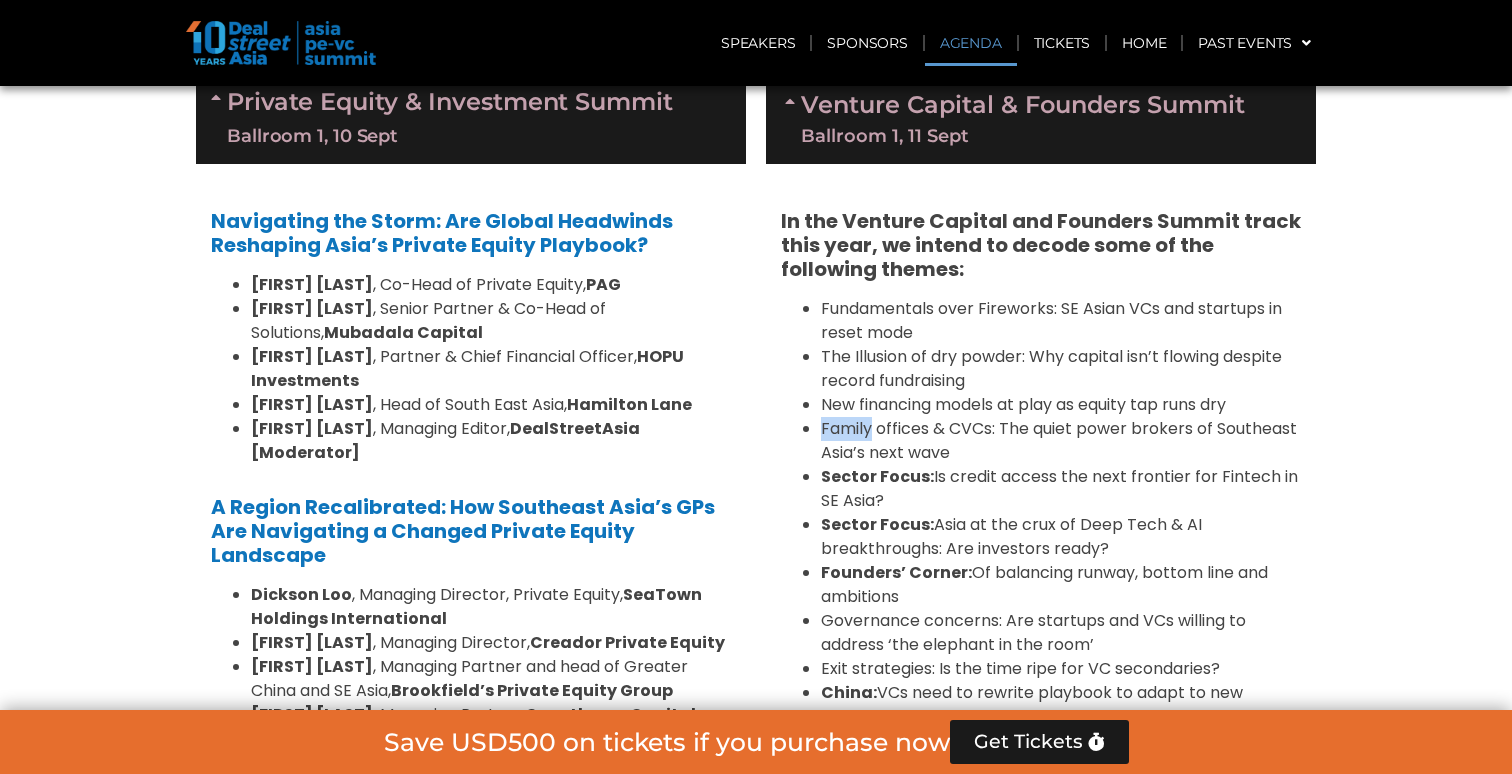 click on "Family offices & CVCs: The quiet power brokers of Southeast Asia’s next wave" at bounding box center (1061, 441) 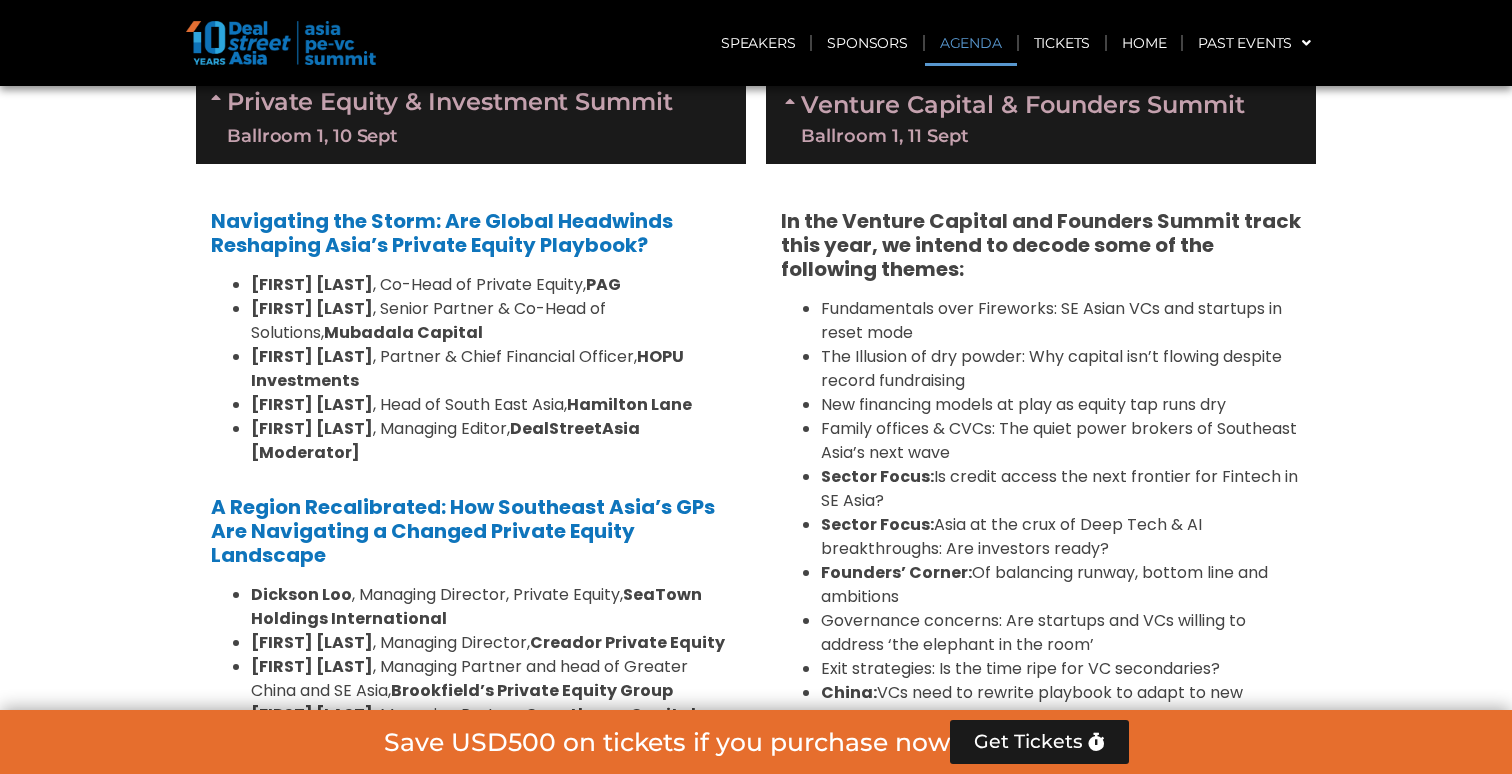 click on "New financing models at play as equity tap runs dry" at bounding box center (1061, 405) 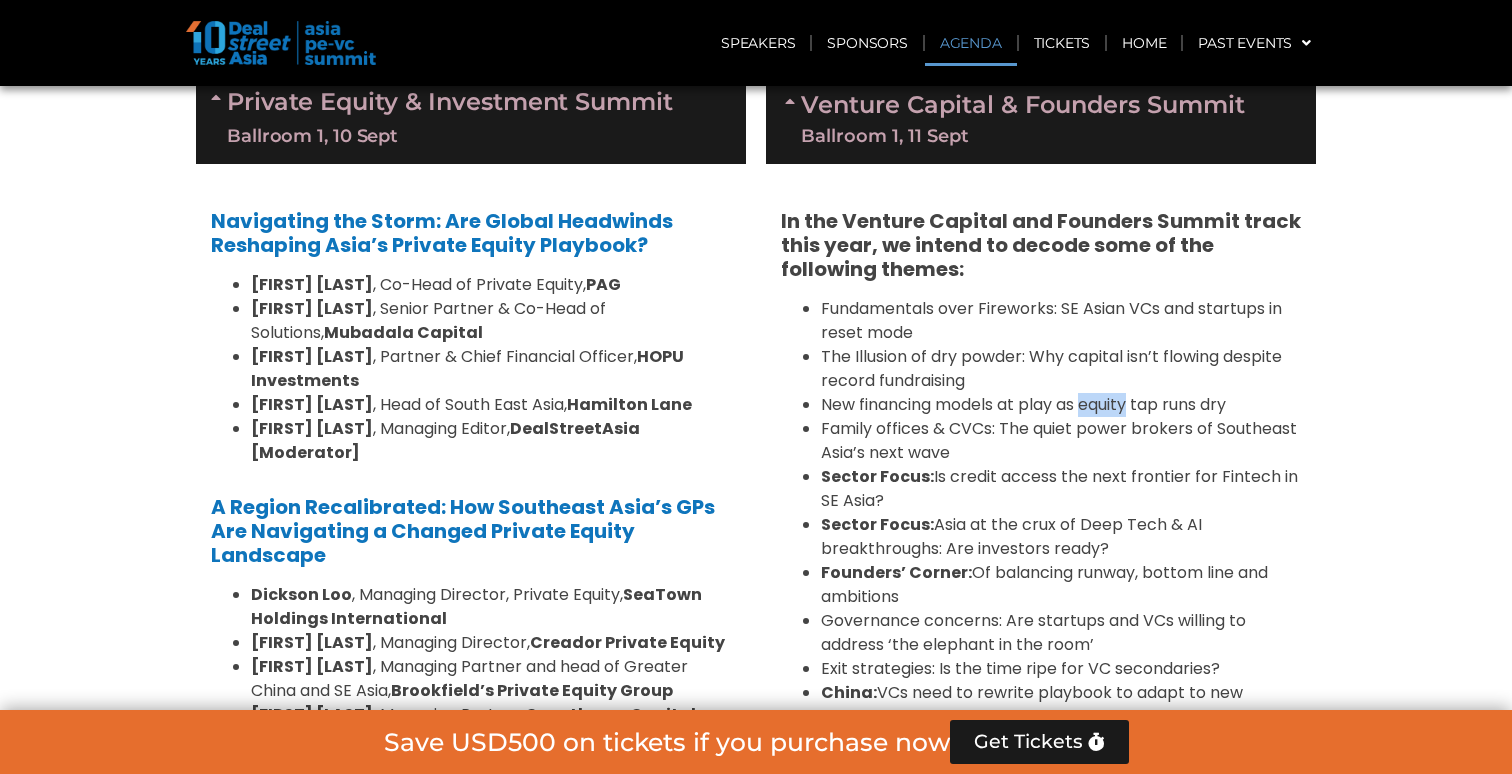click on "New financing models at play as equity tap runs dry" at bounding box center [1061, 405] 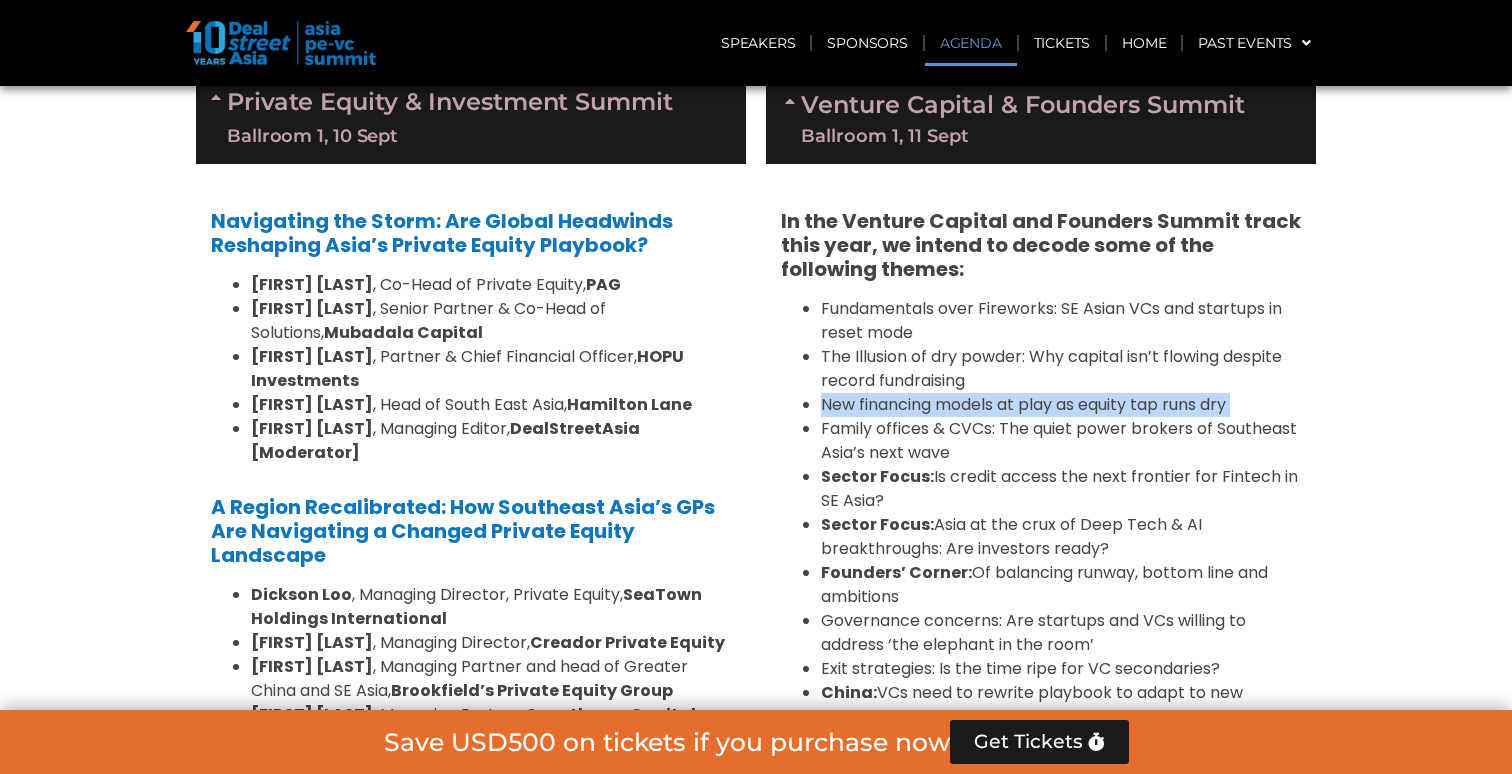 click on "New financing models at play as equity tap runs dry" at bounding box center [1061, 405] 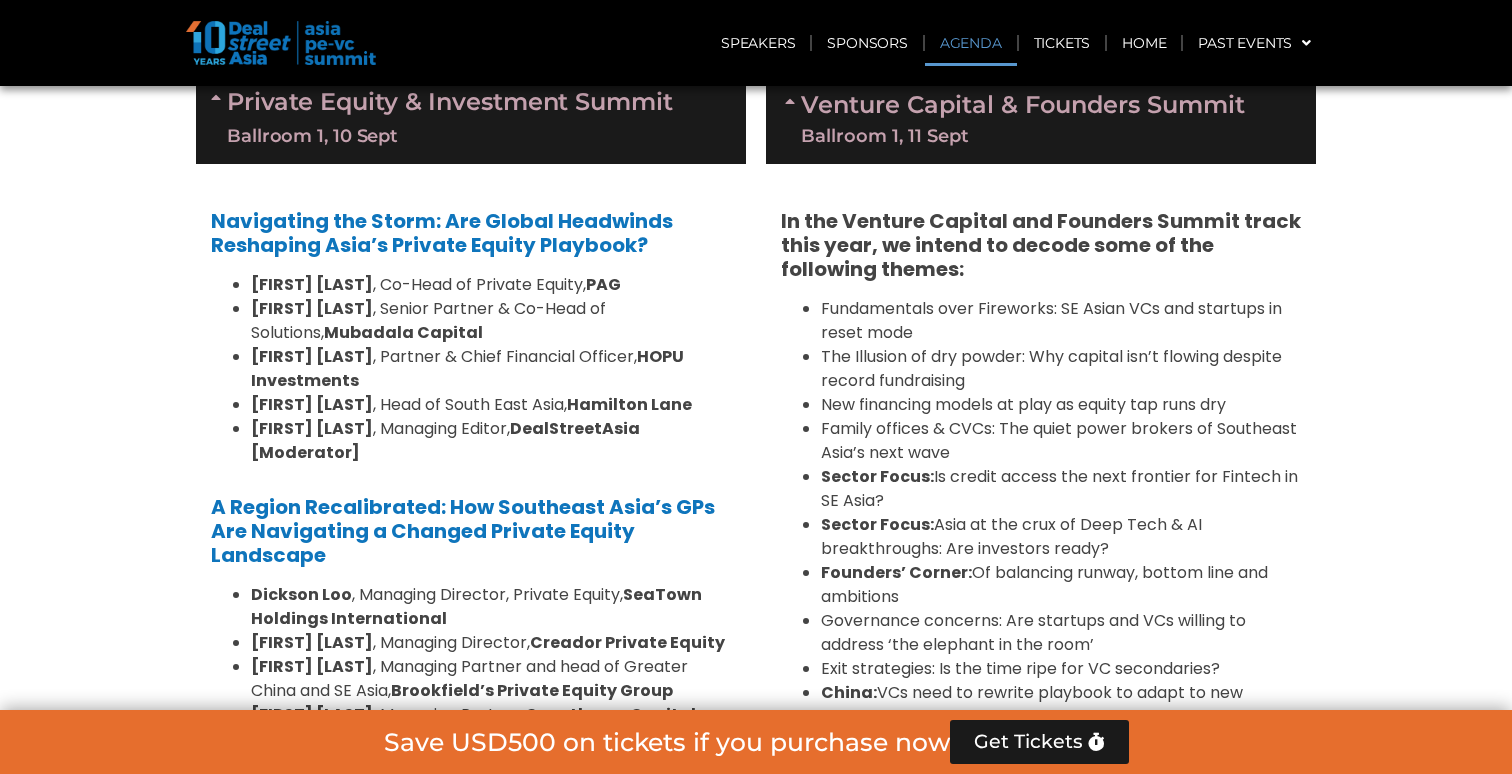 click on "Family offices & CVCs: The quiet power brokers of Southeast Asia’s next wave" at bounding box center (1061, 441) 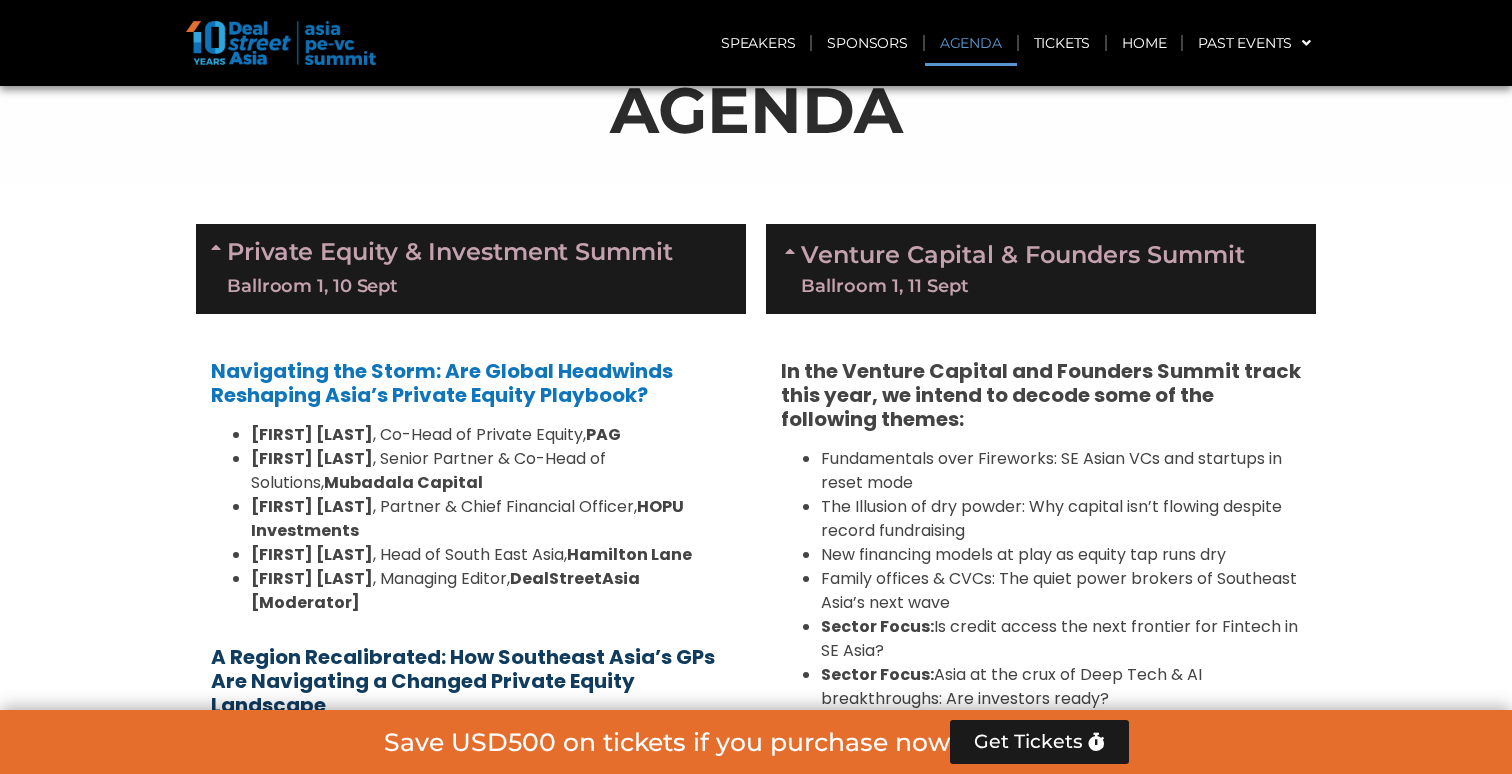 scroll, scrollTop: 1209, scrollLeft: 0, axis: vertical 